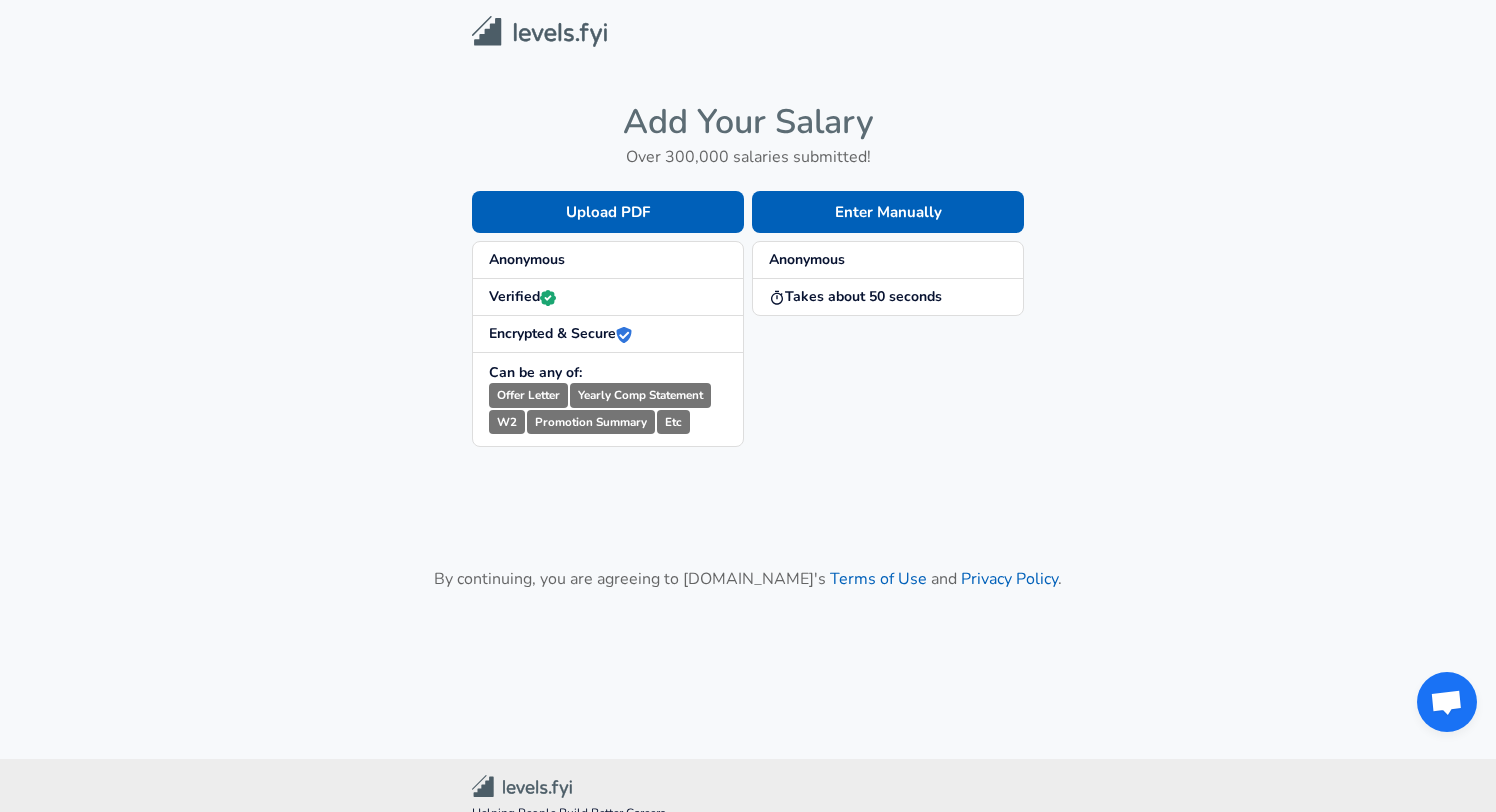 scroll, scrollTop: 0, scrollLeft: 0, axis: both 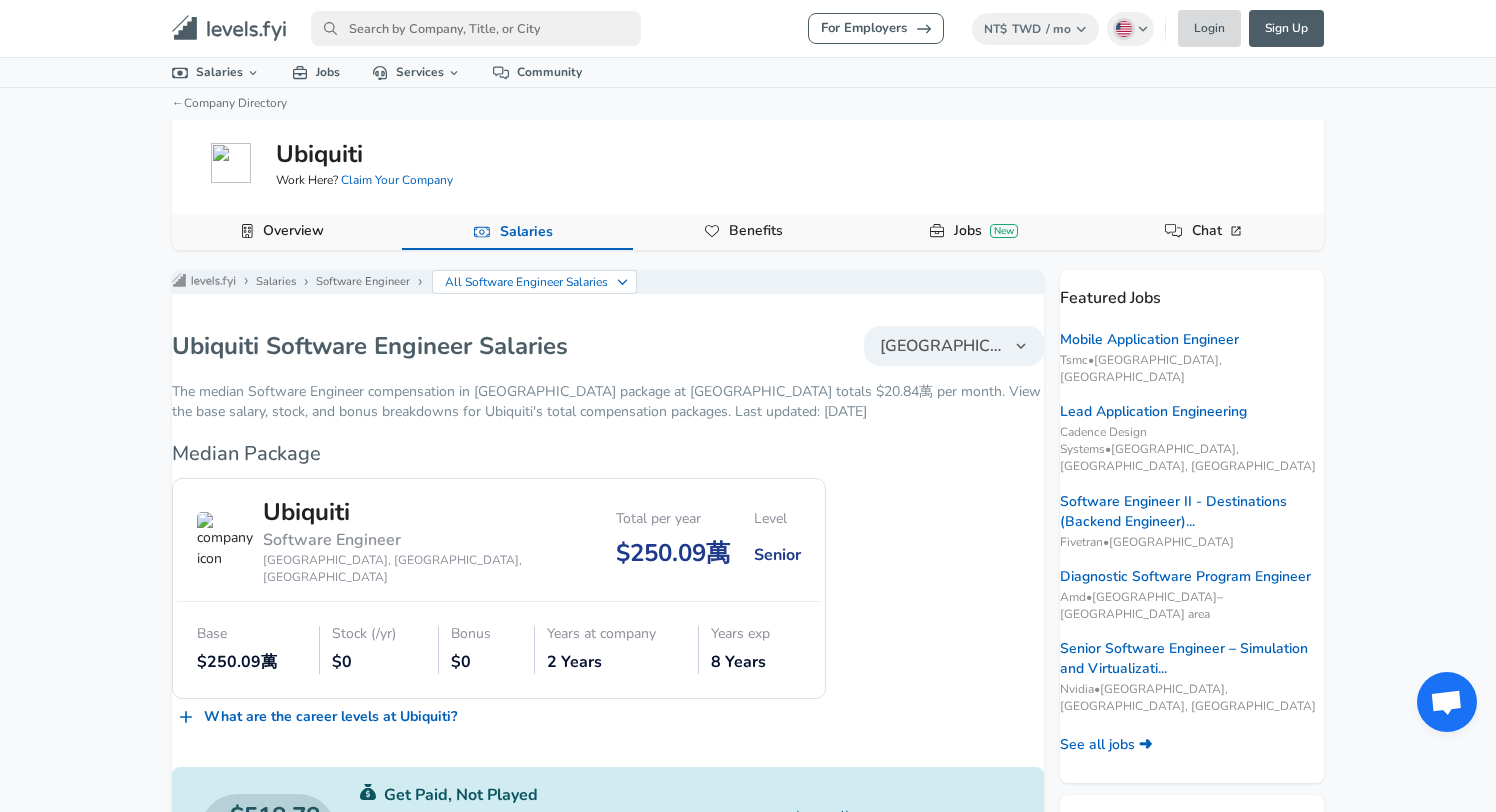 click on "Login" at bounding box center (1209, 28) 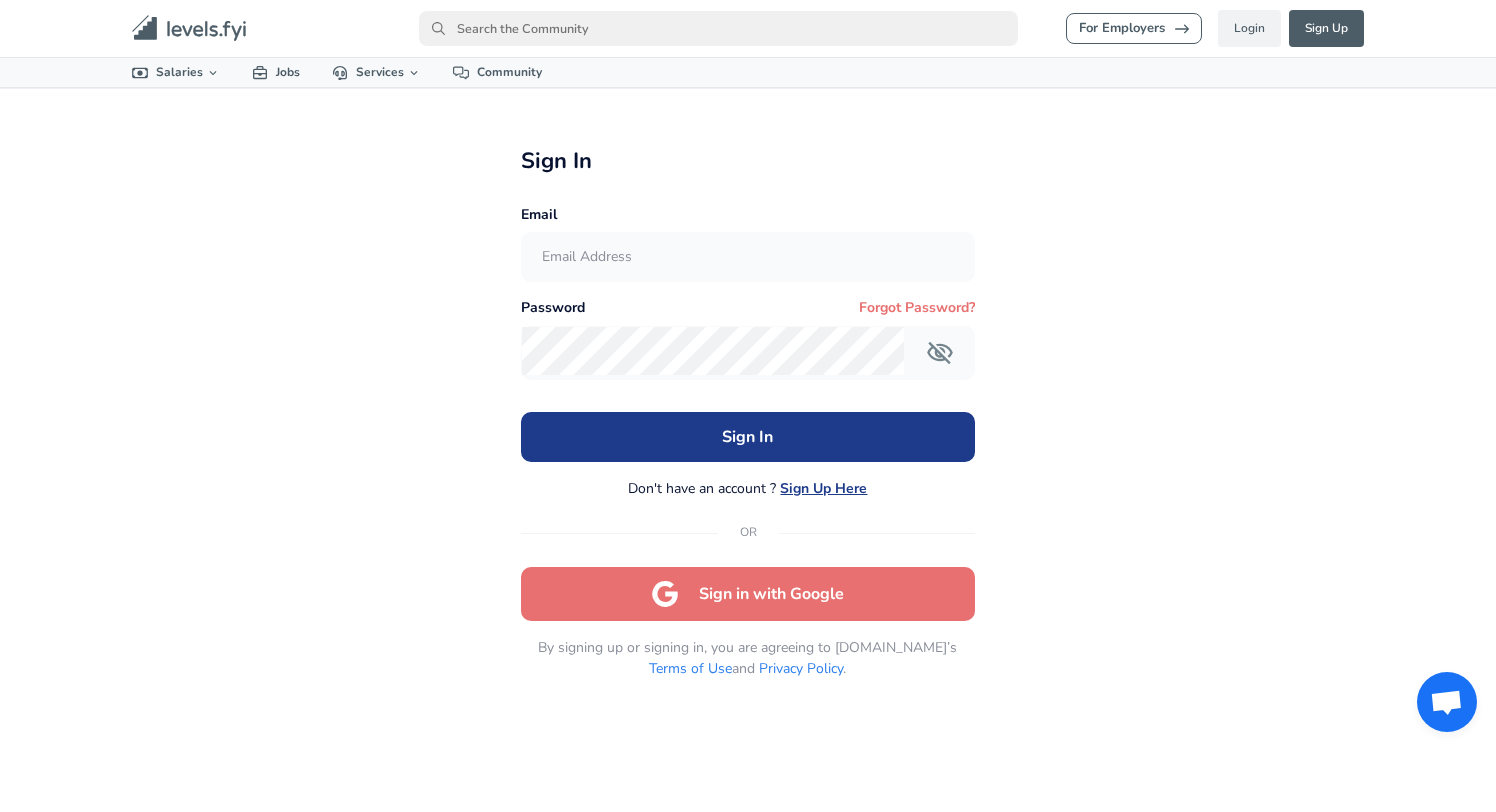 click on "Sign in with Google" at bounding box center (748, 594) 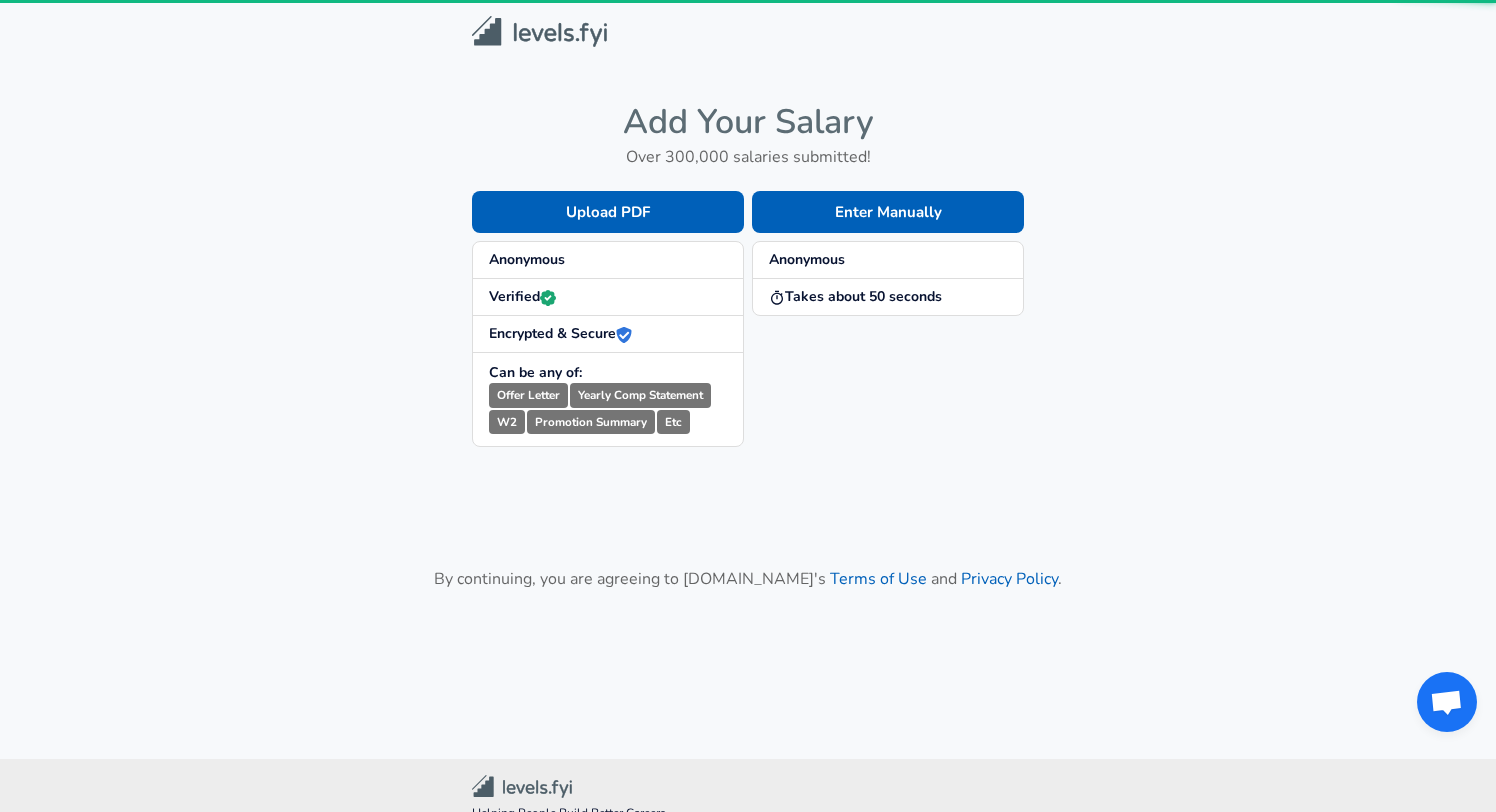 scroll, scrollTop: 0, scrollLeft: 0, axis: both 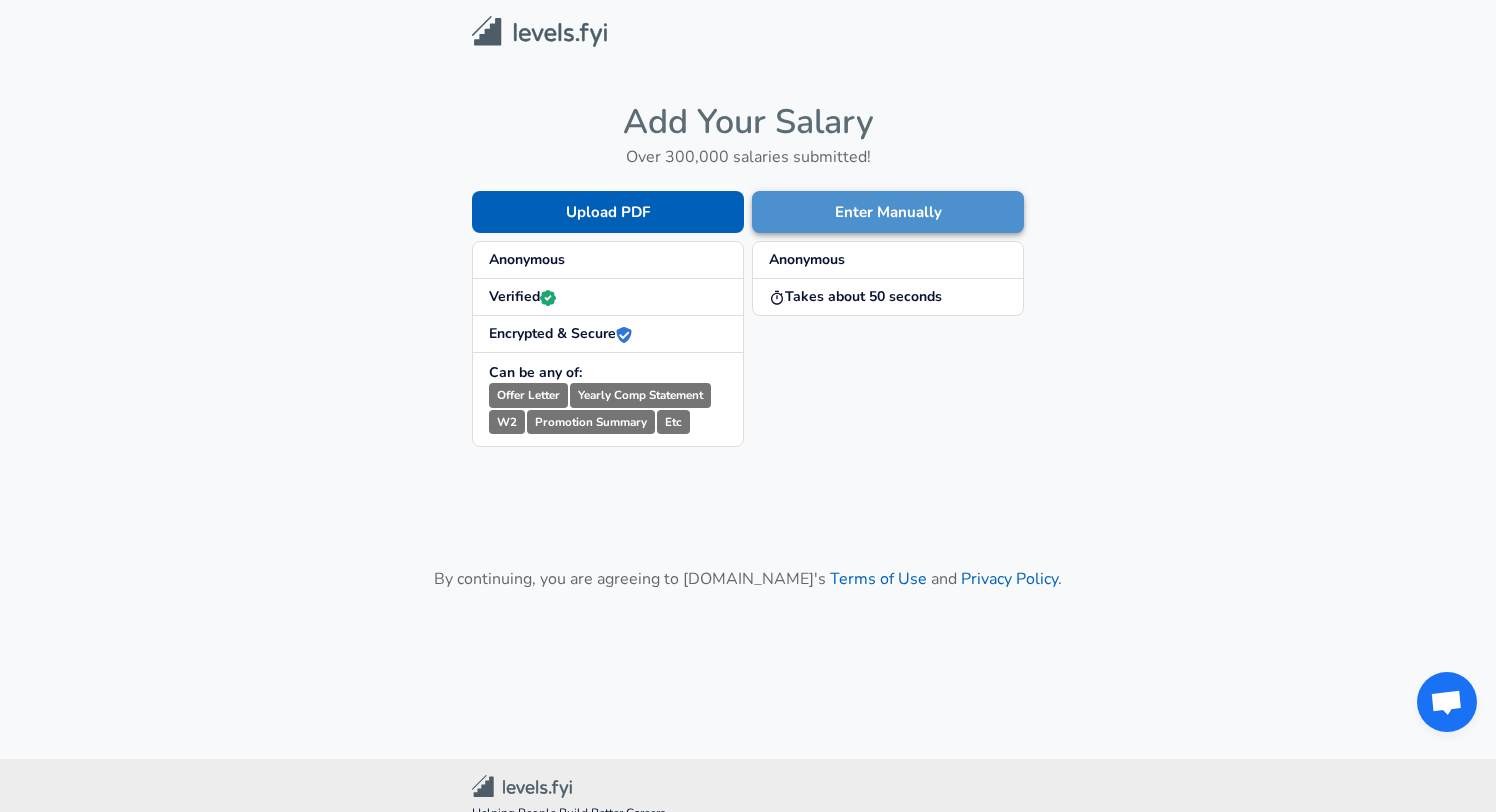 click on "Enter Manually" at bounding box center (888, 212) 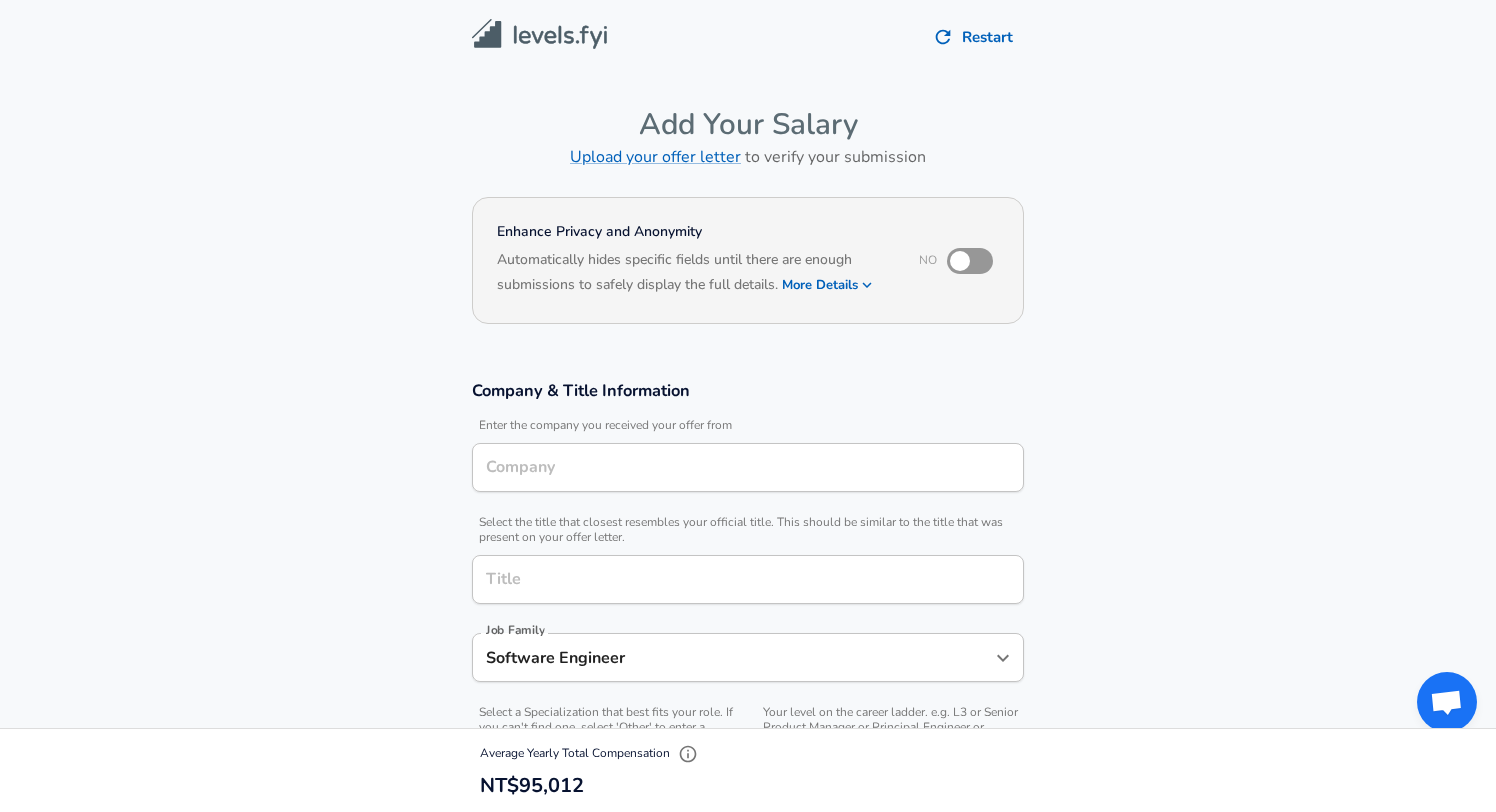 type on "[GEOGRAPHIC_DATA], [GEOGRAPHIC_DATA], [GEOGRAPHIC_DATA]" 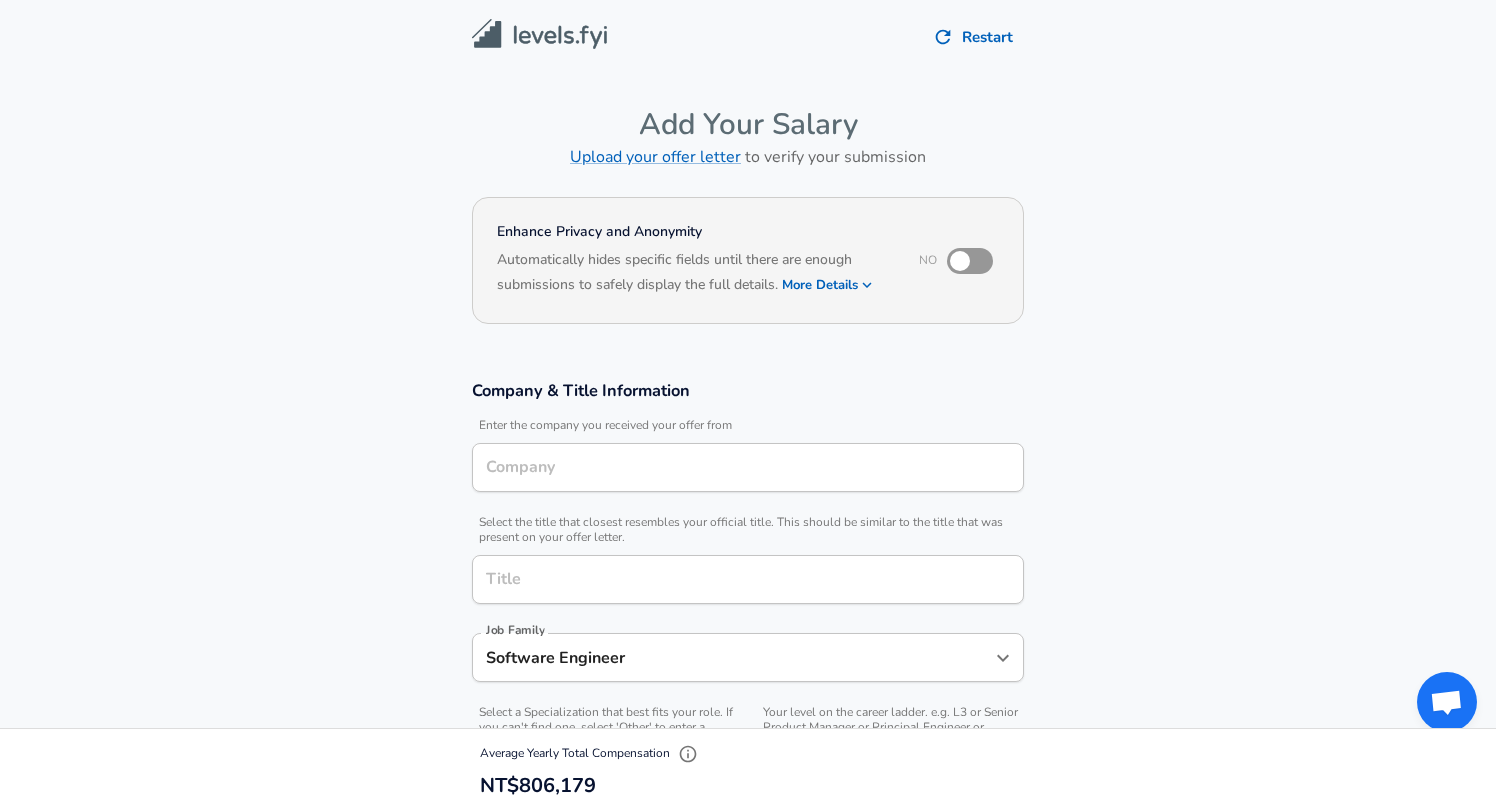 type on "Ubiquiti" 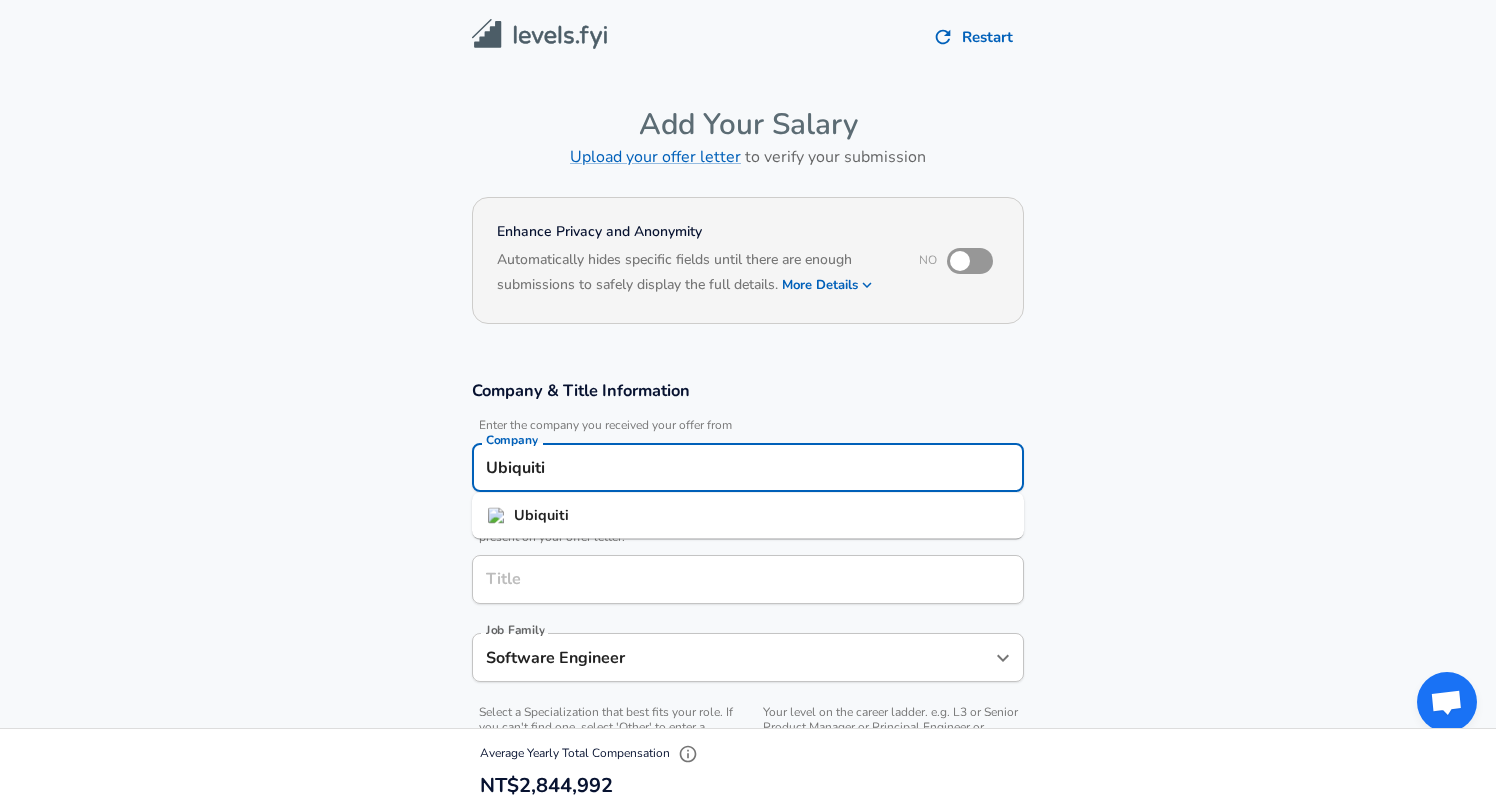 scroll, scrollTop: 0, scrollLeft: 0, axis: both 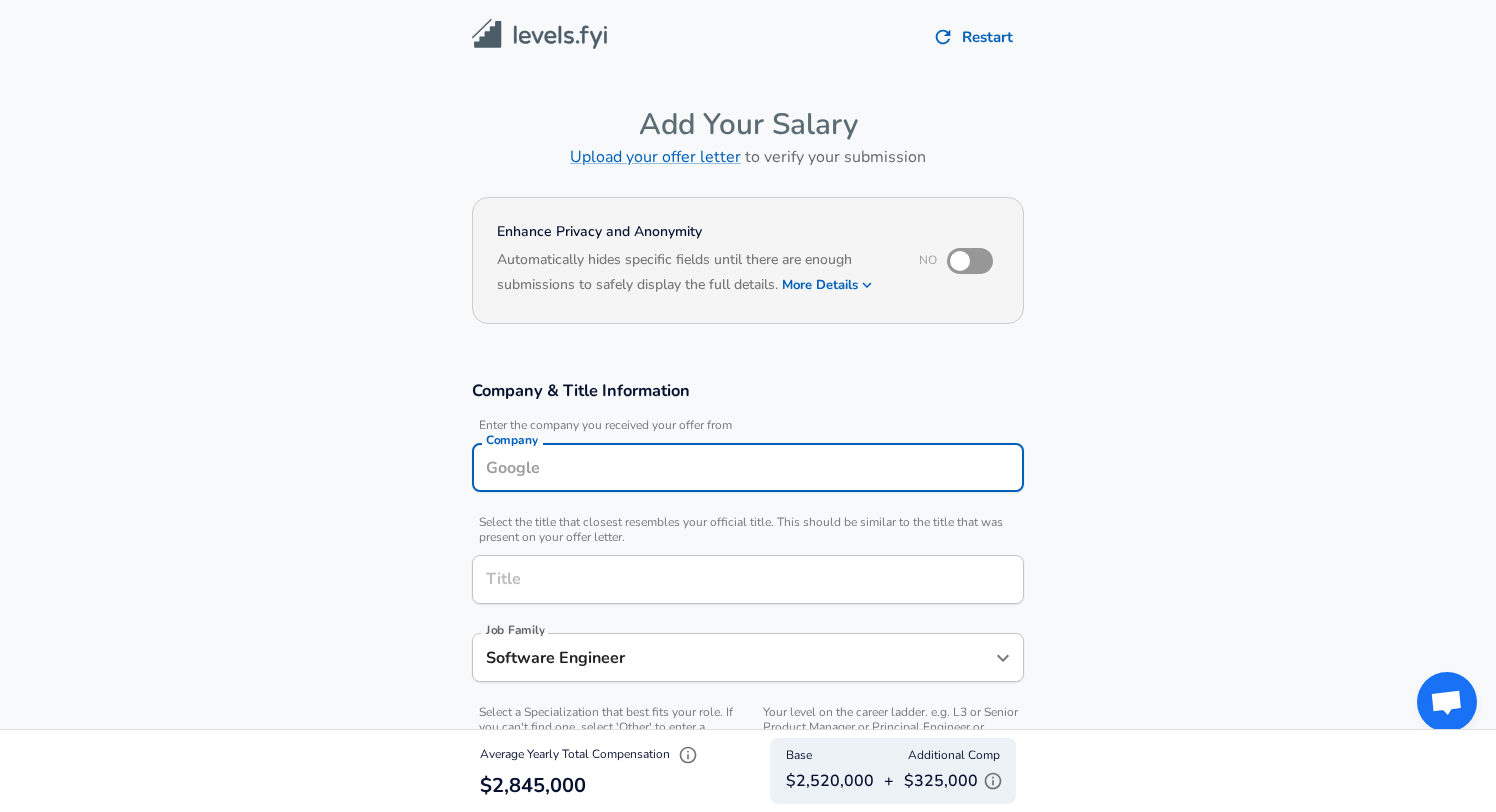 type on "A" 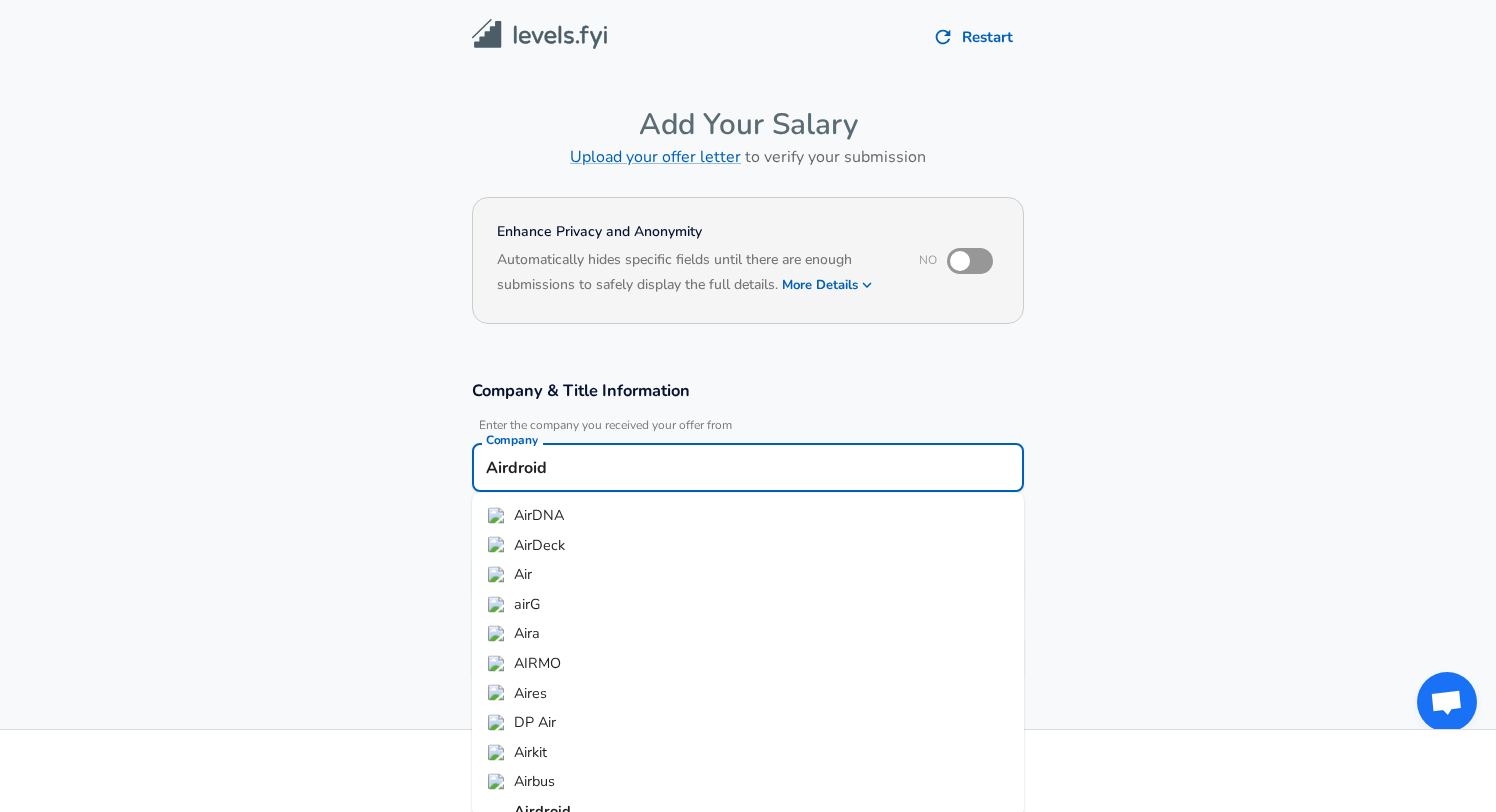 type on "Airdroid" 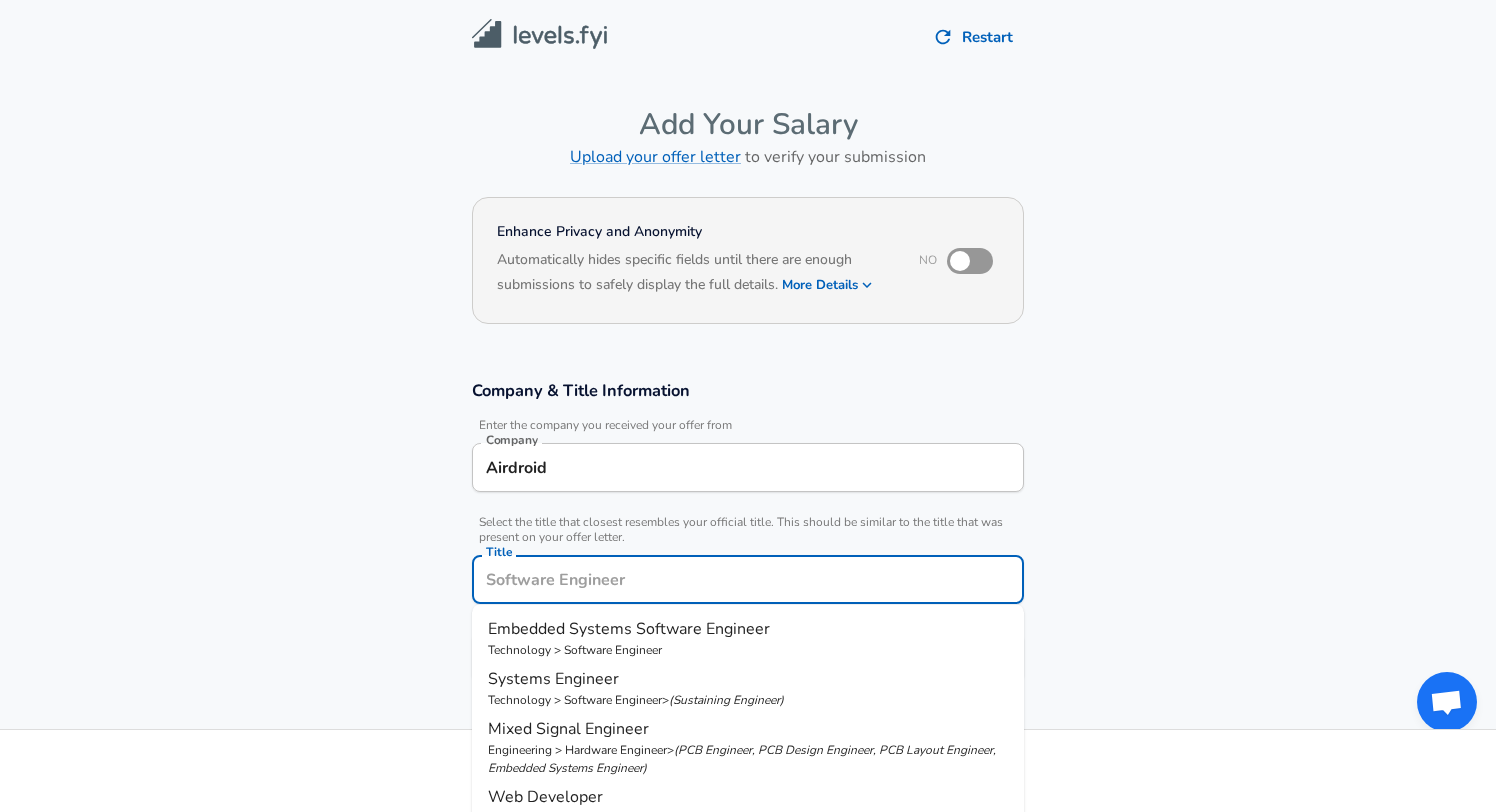 click on "Title" at bounding box center (748, 579) 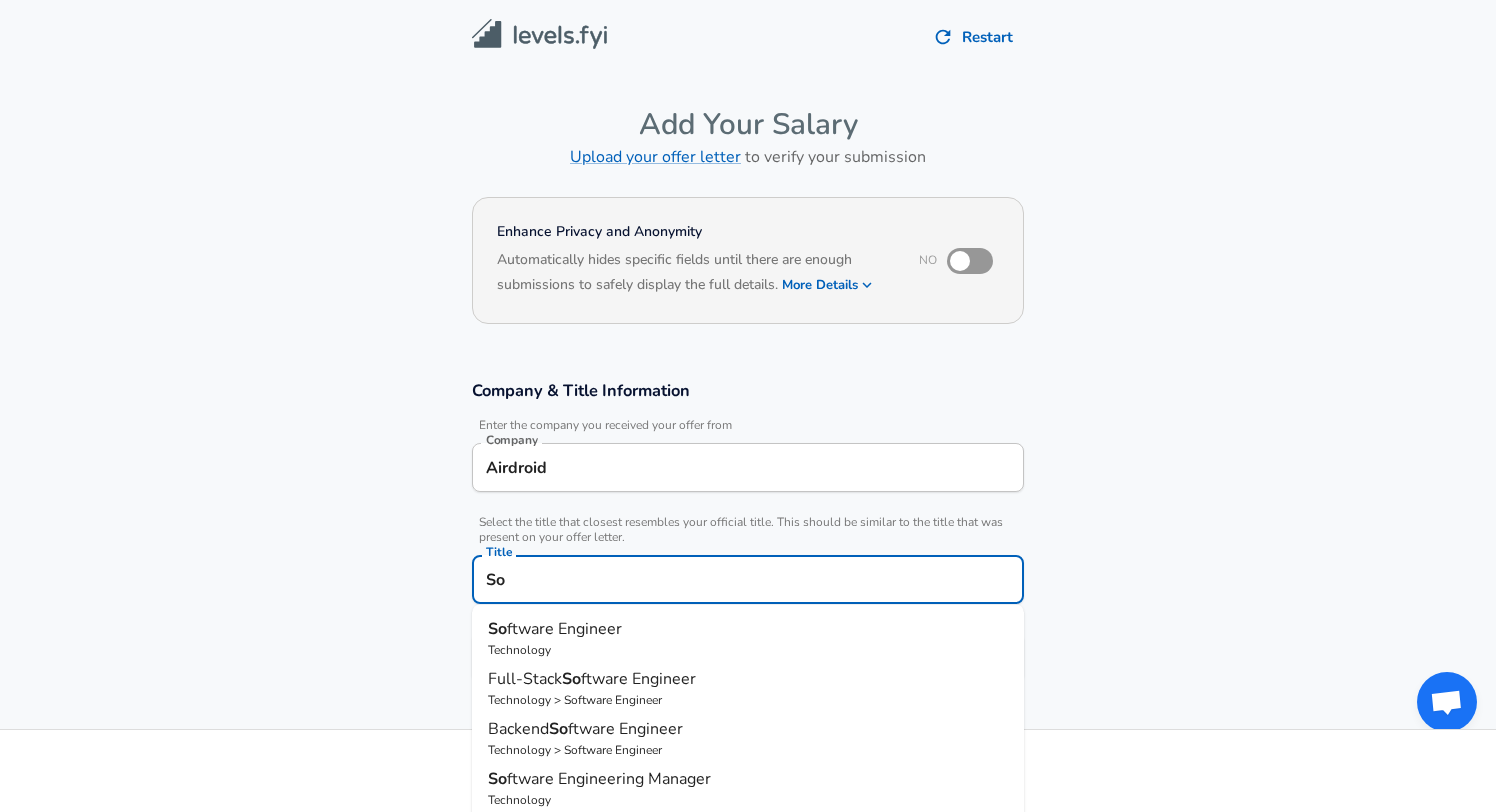click on "So ftware Engineer Technology" at bounding box center [748, 638] 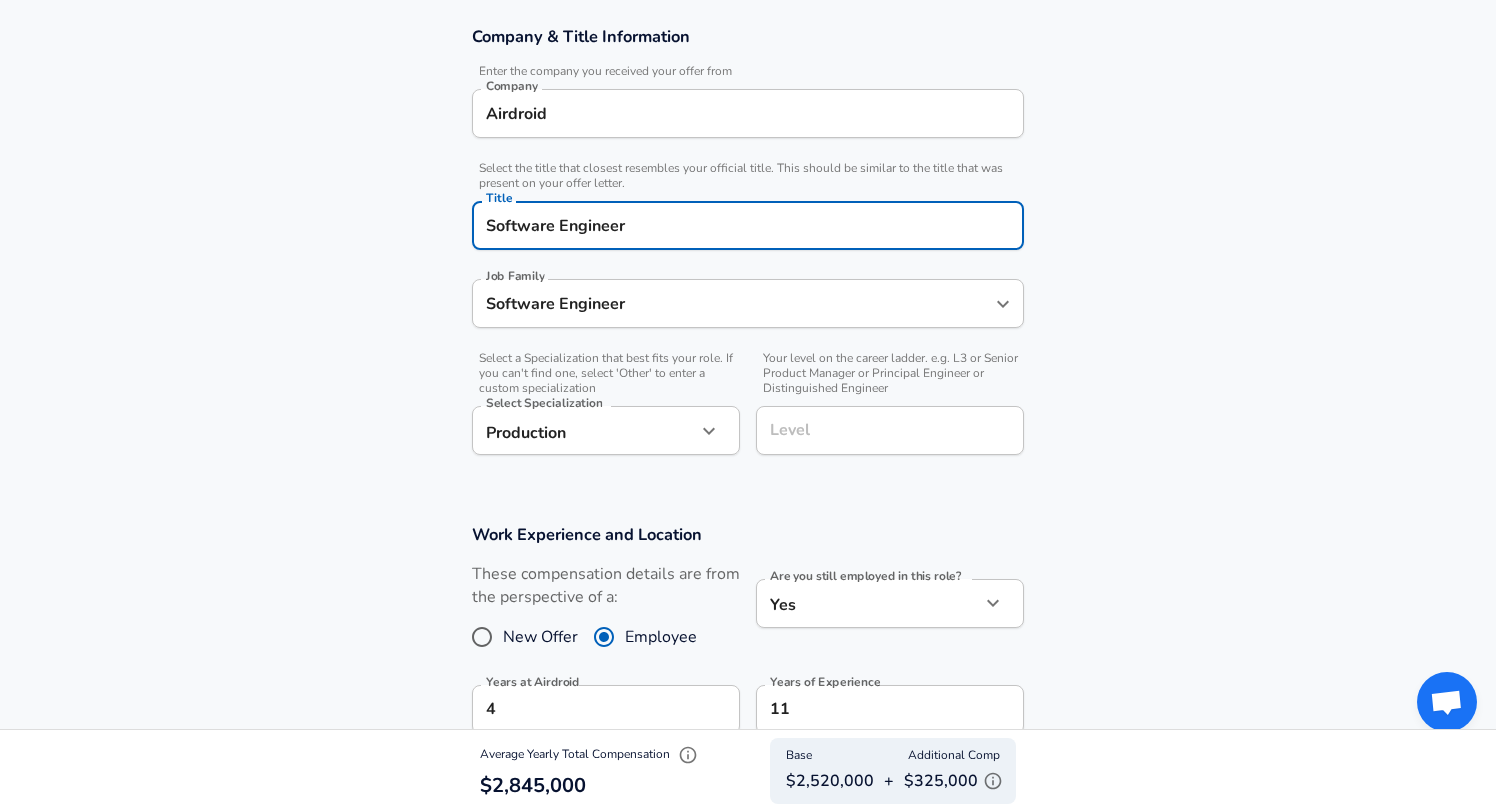 scroll, scrollTop: 357, scrollLeft: 0, axis: vertical 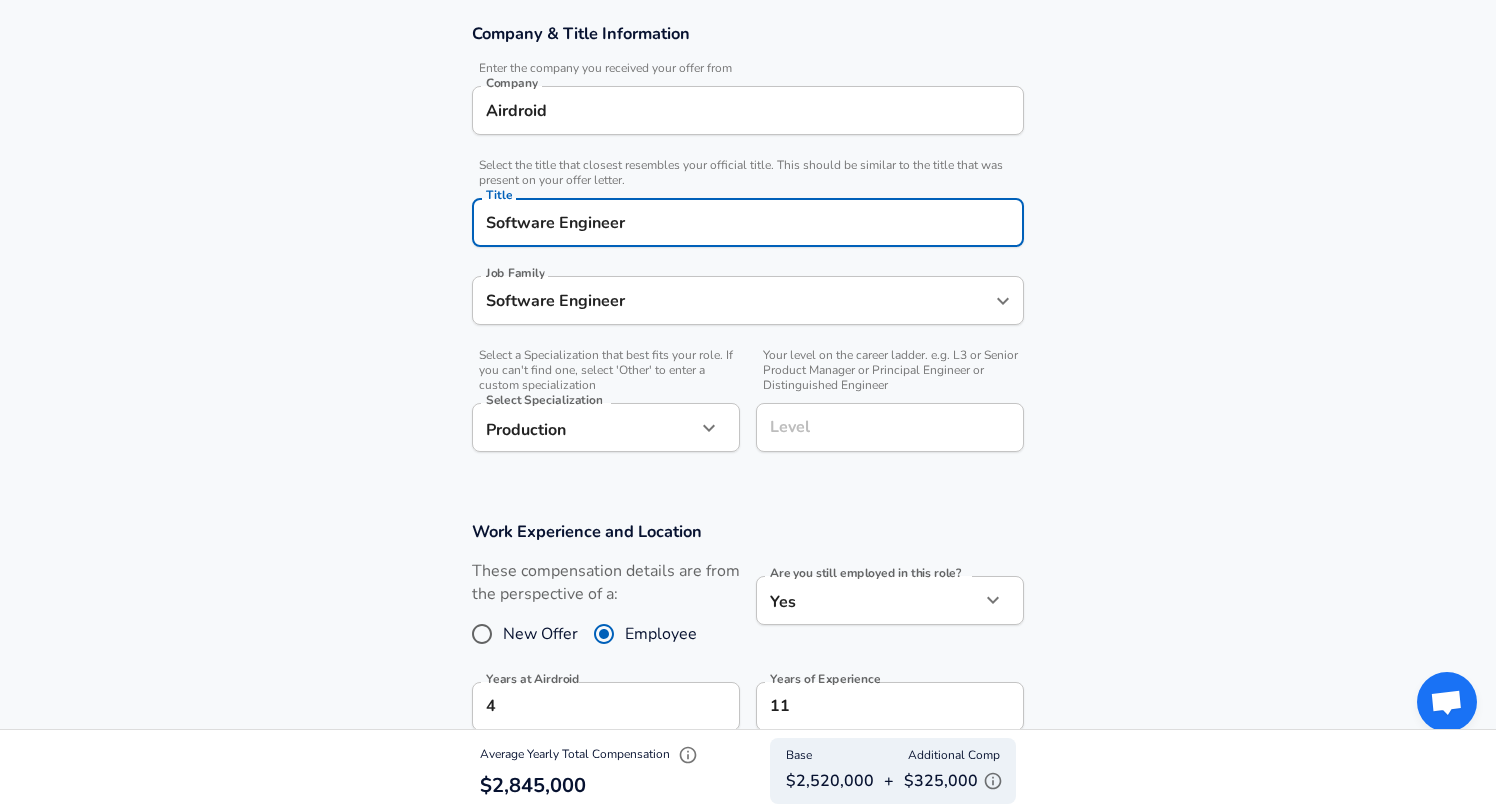 type on "Software Engineer" 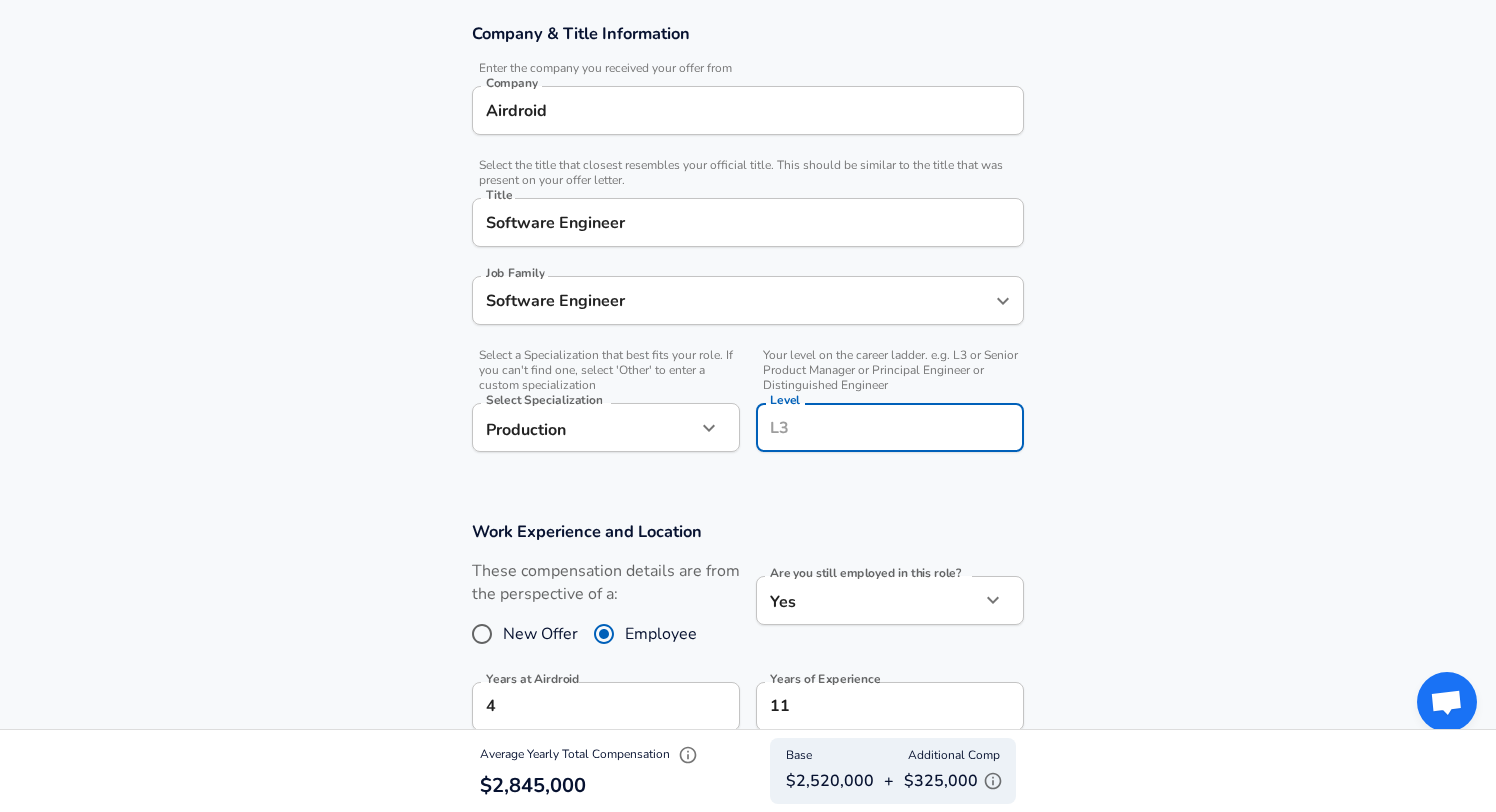 click on "Level" at bounding box center (890, 427) 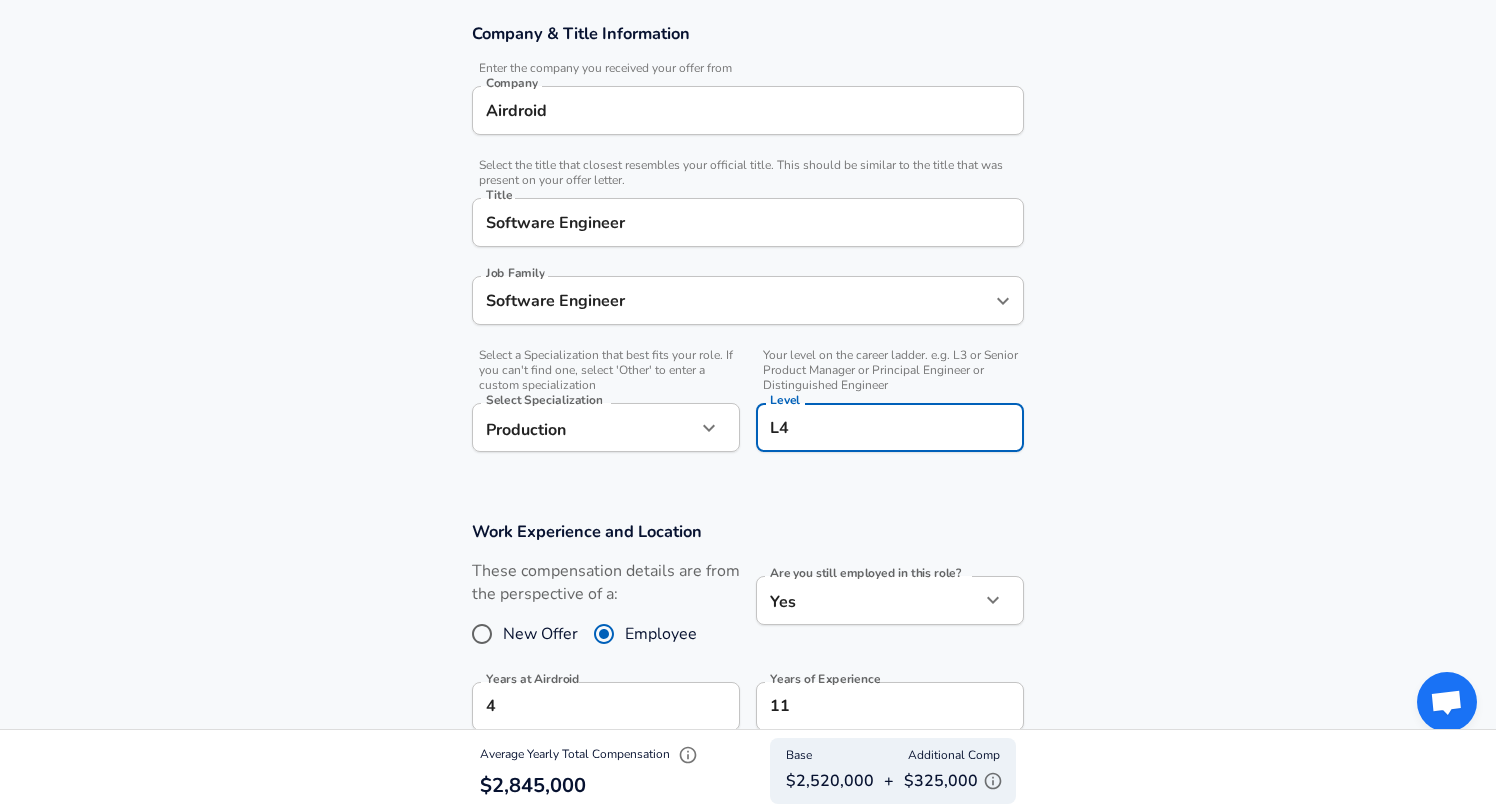type on "L4" 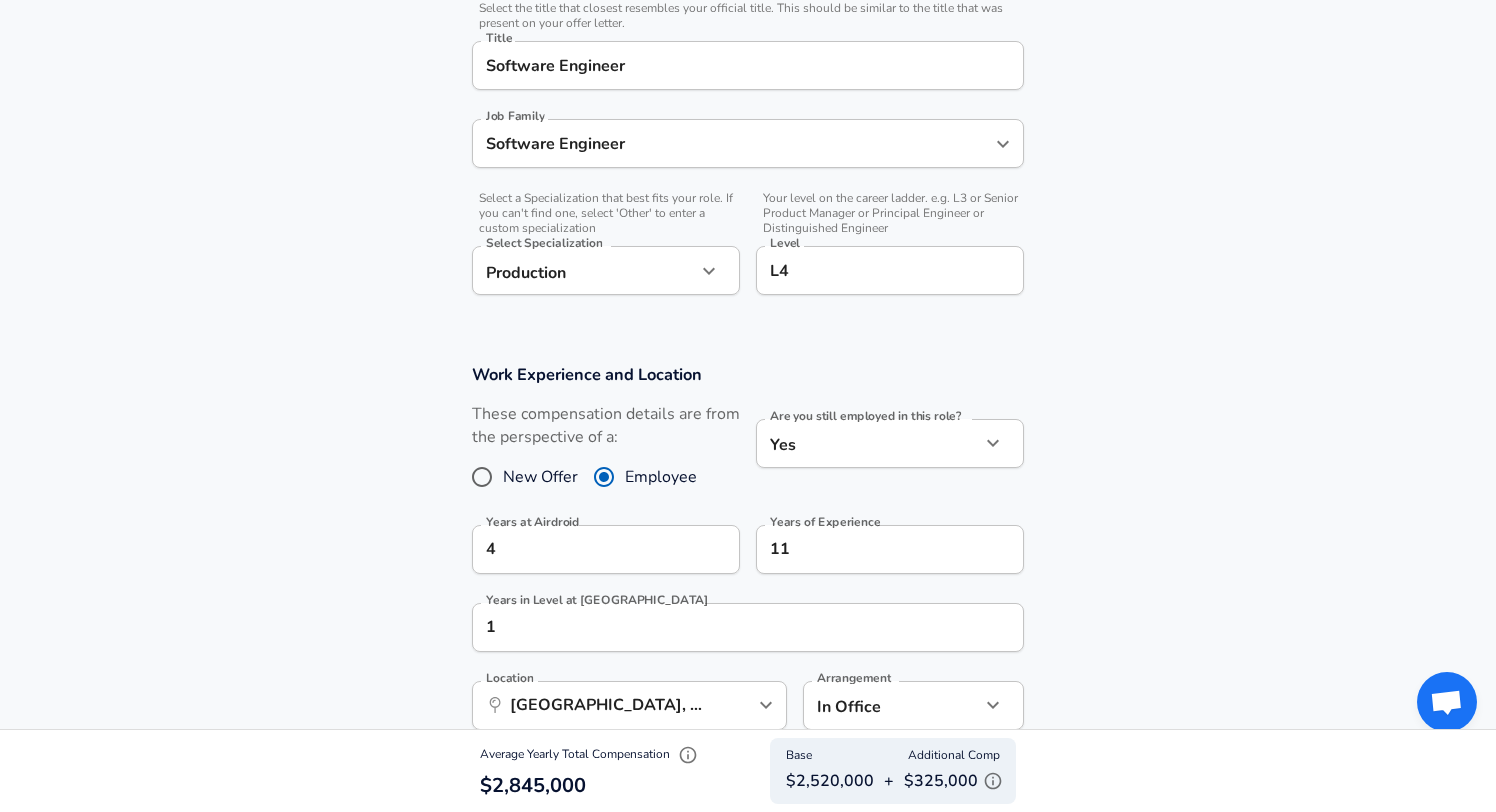 scroll, scrollTop: 629, scrollLeft: 0, axis: vertical 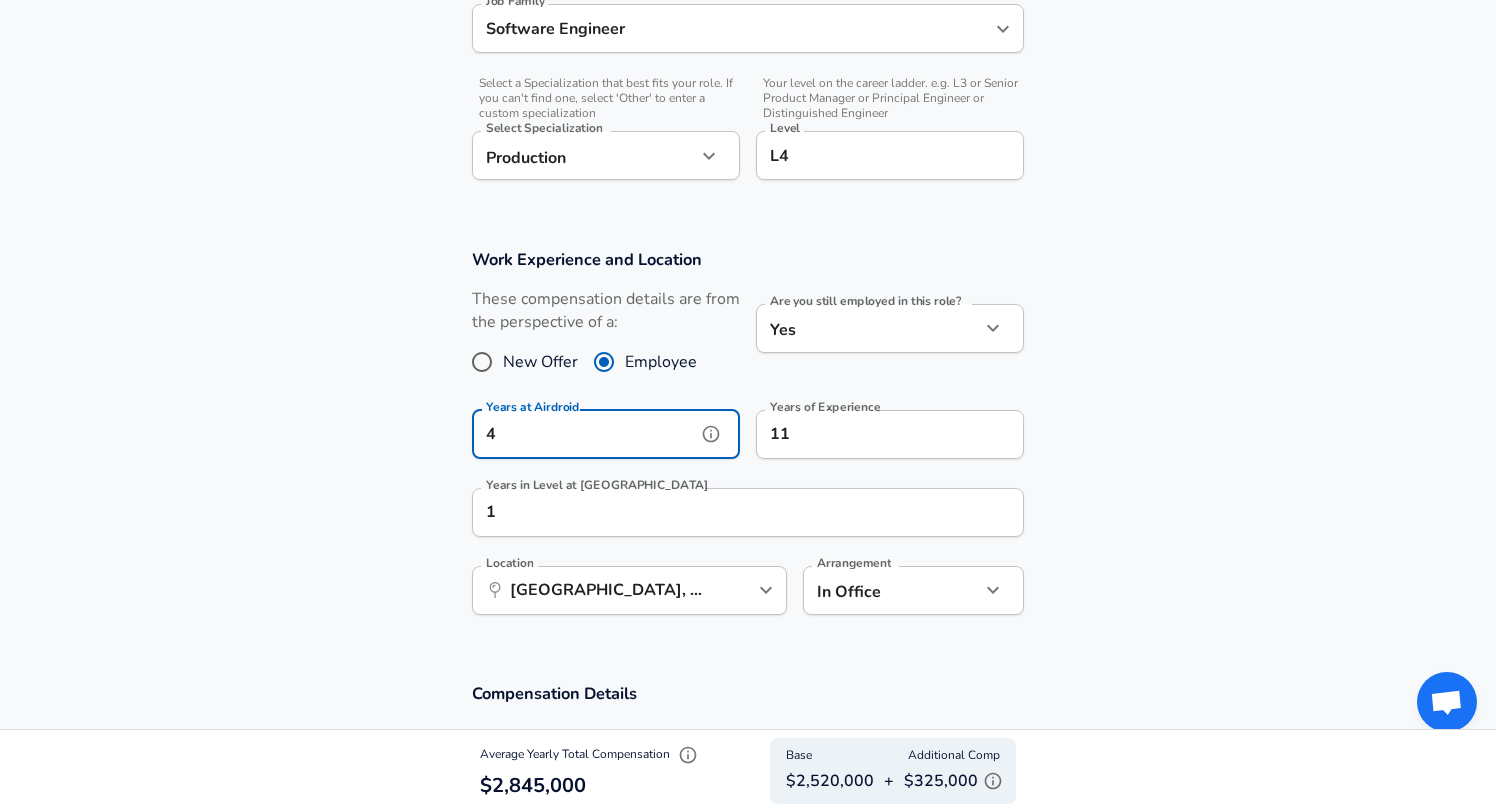 drag, startPoint x: 641, startPoint y: 440, endPoint x: 378, endPoint y: 435, distance: 263.04752 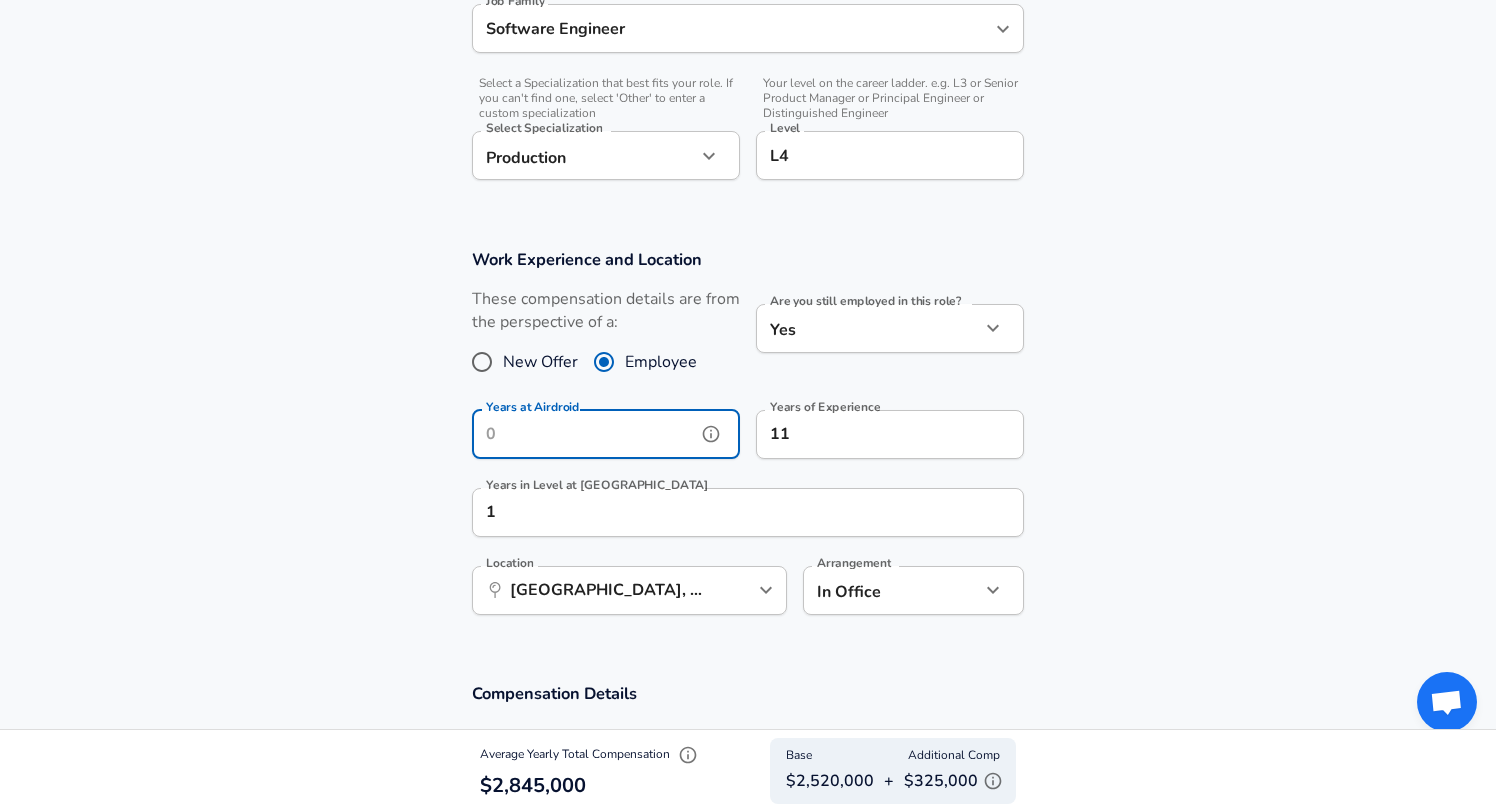 scroll, scrollTop: 0, scrollLeft: 0, axis: both 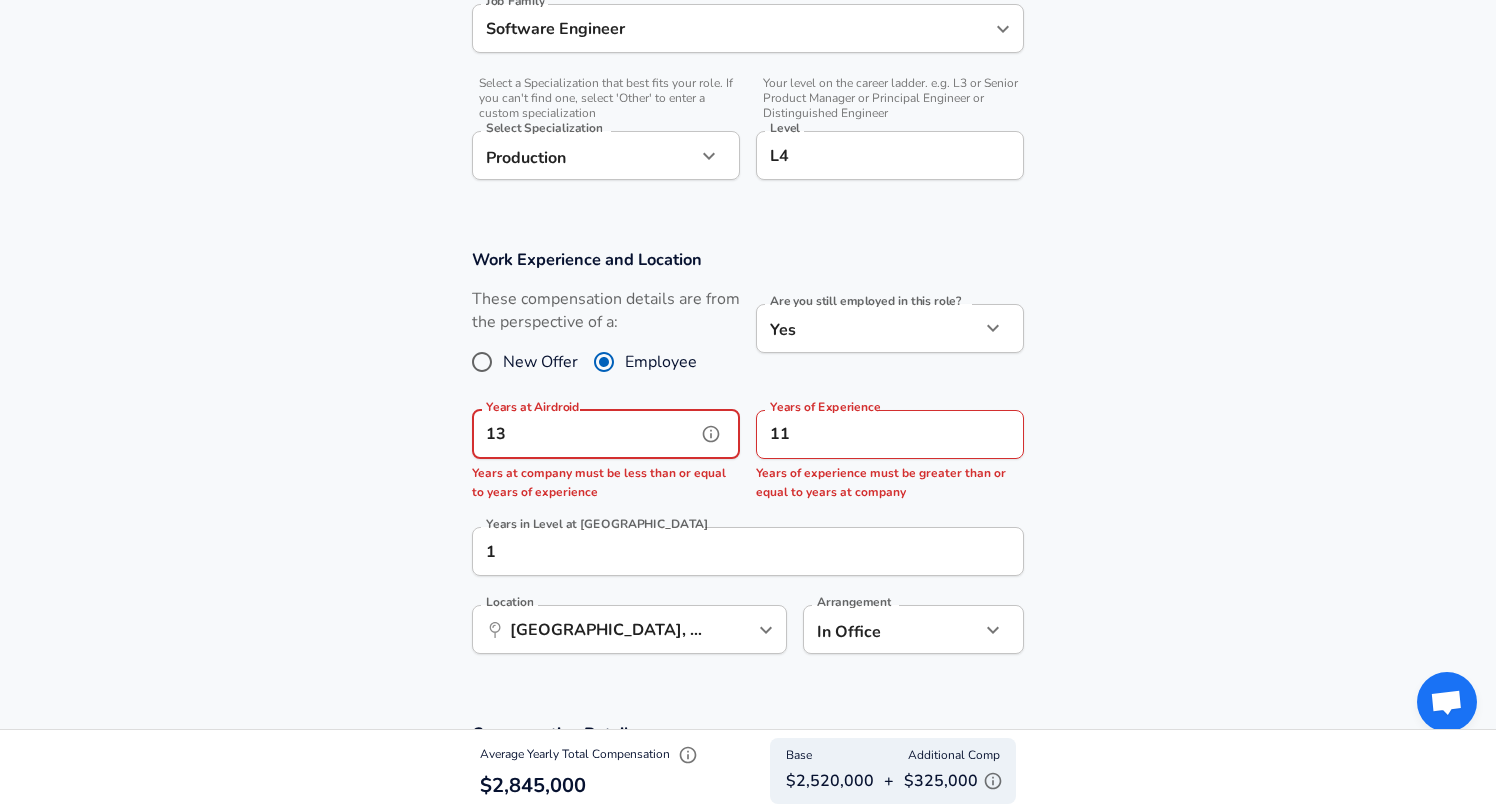 type on "13" 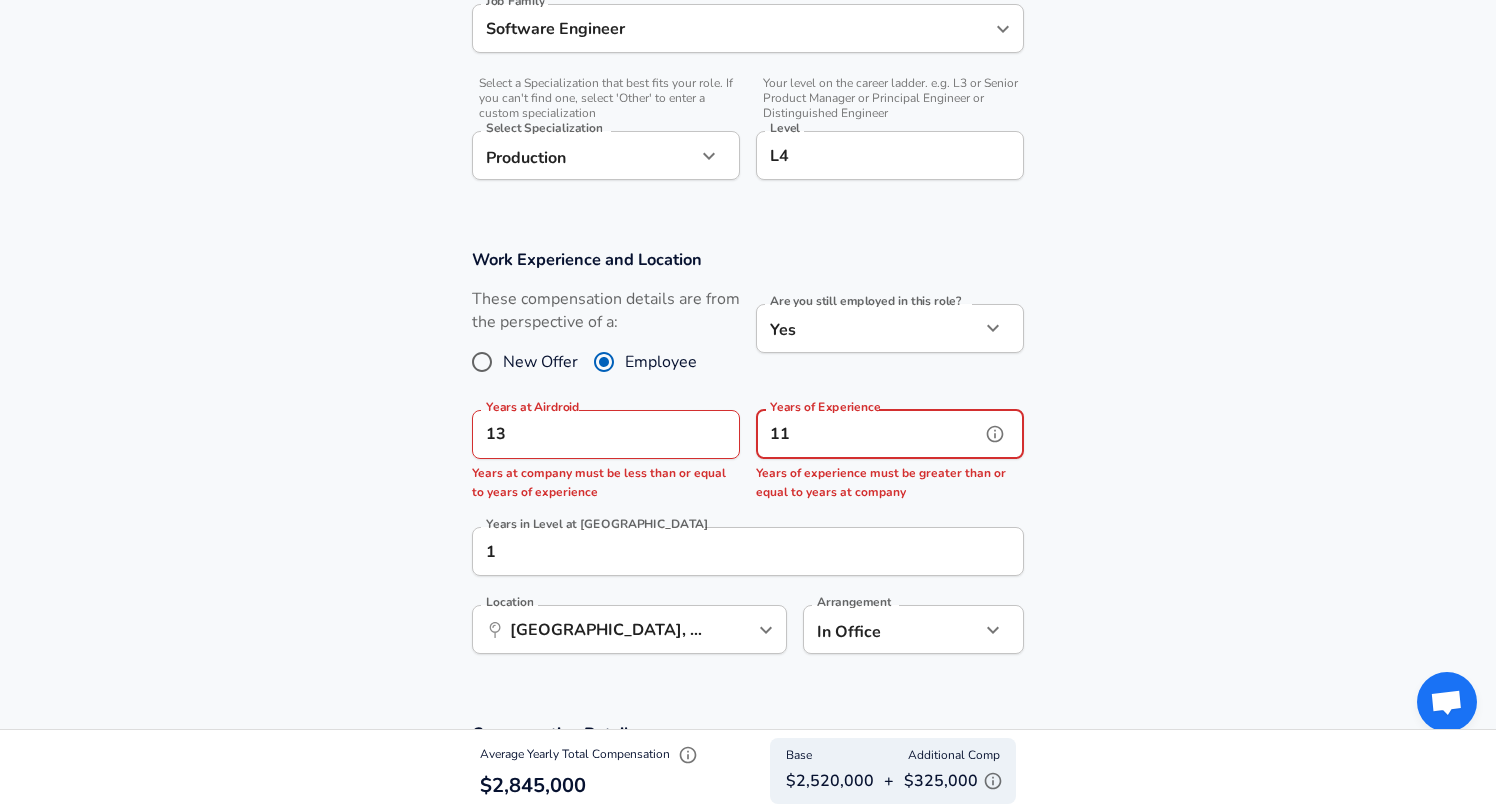 scroll, scrollTop: 0, scrollLeft: 0, axis: both 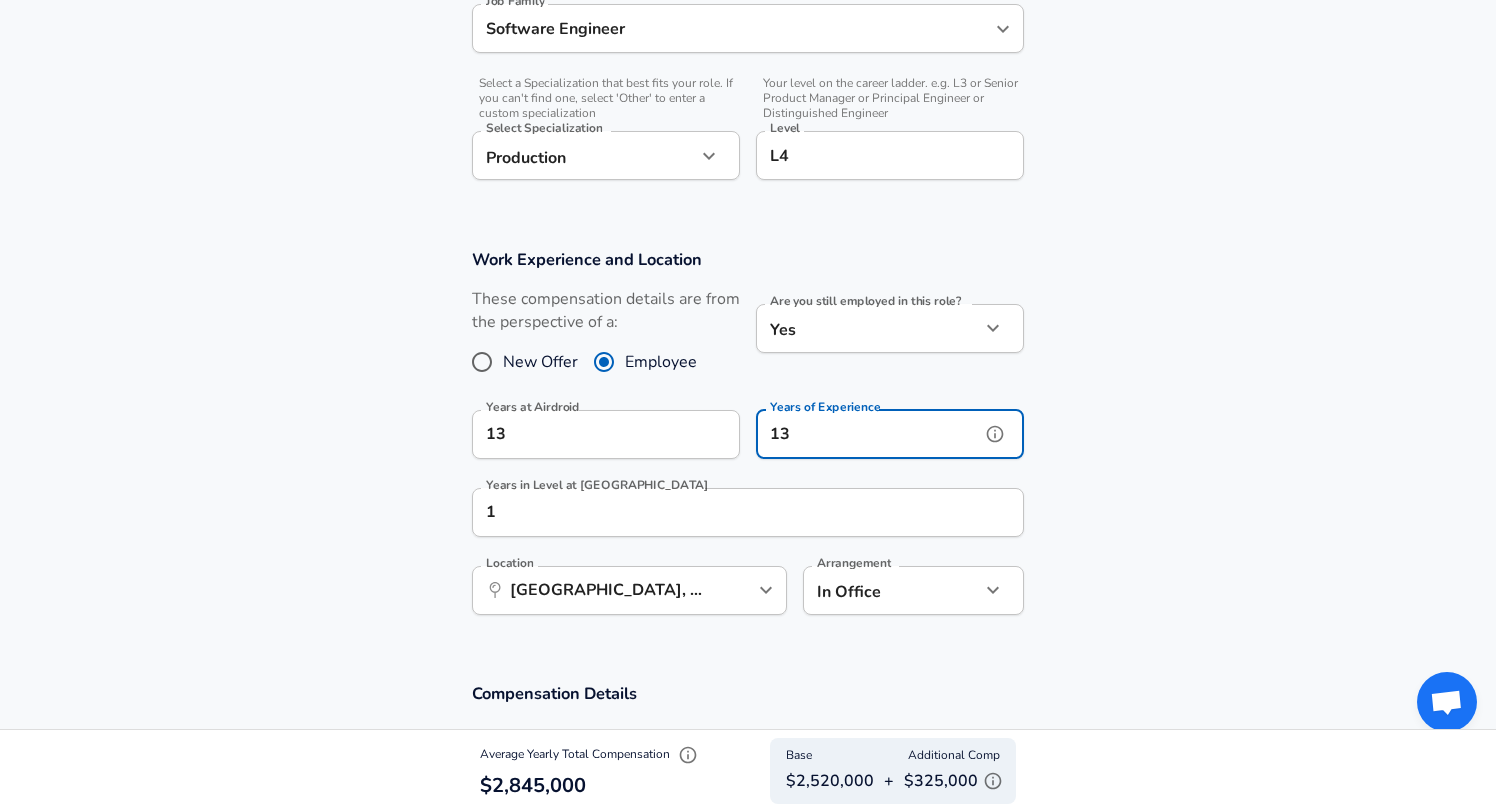 type on "13" 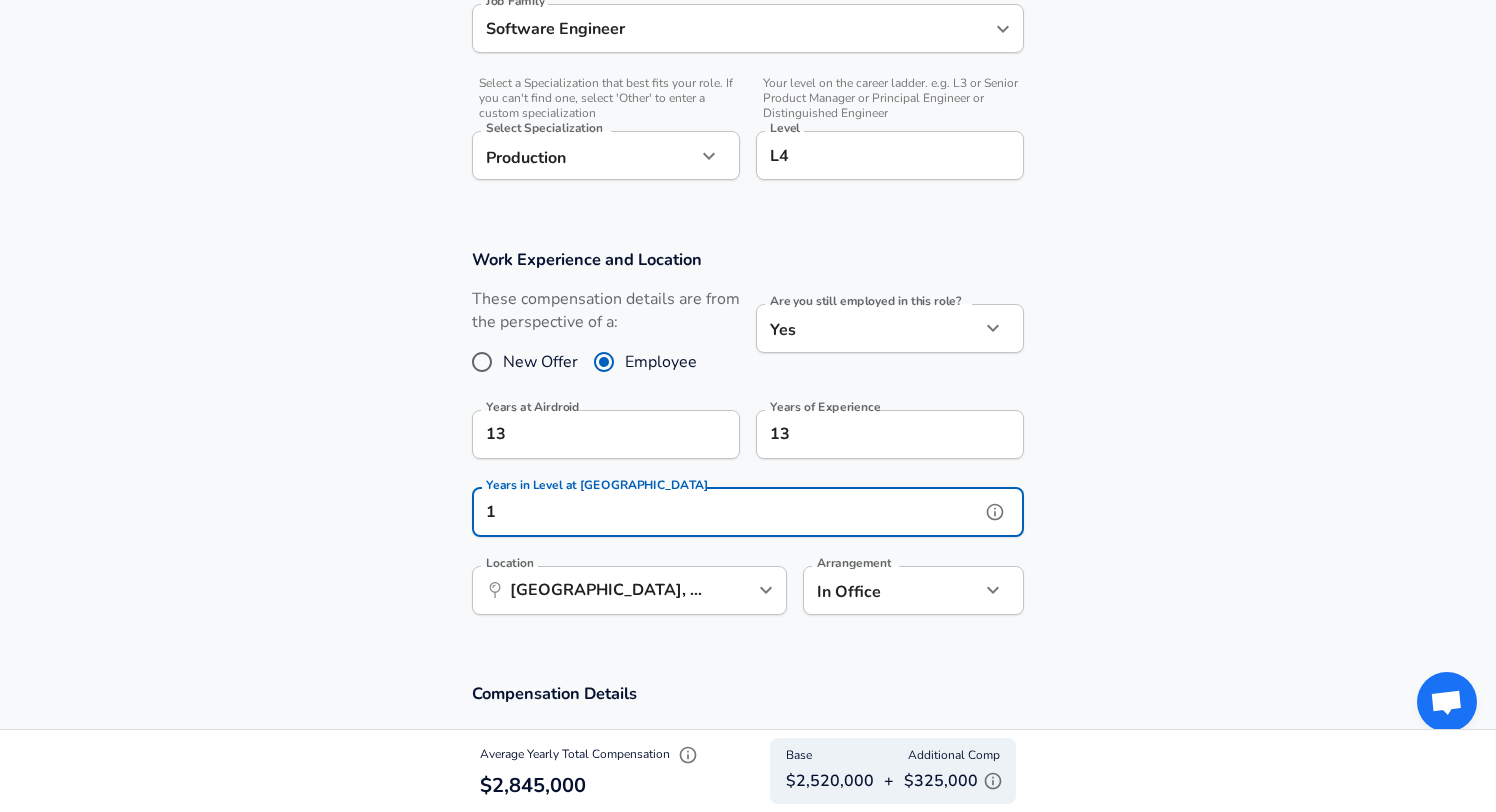 drag, startPoint x: 561, startPoint y: 513, endPoint x: 441, endPoint y: 523, distance: 120.41595 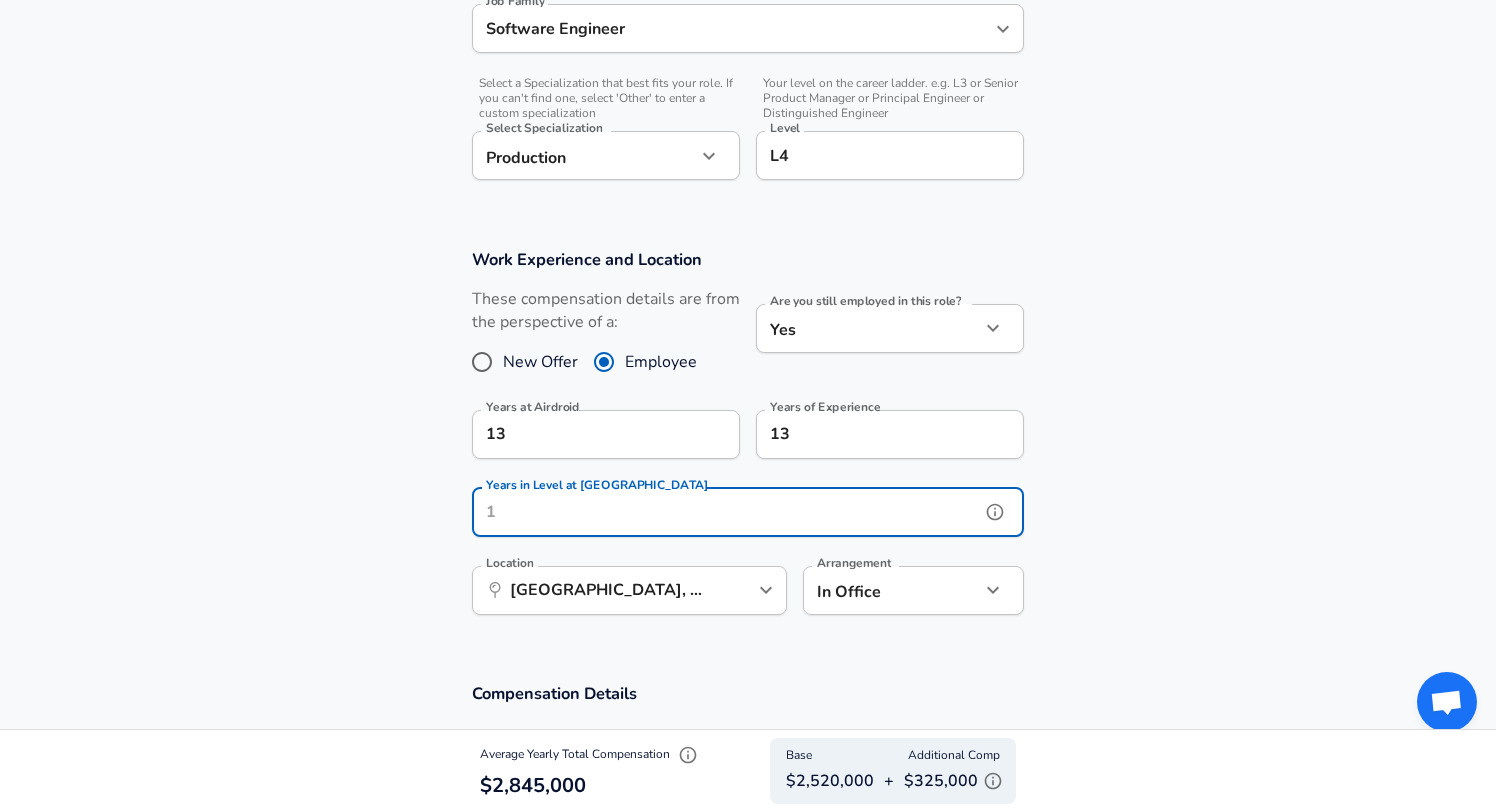 scroll, scrollTop: 0, scrollLeft: 0, axis: both 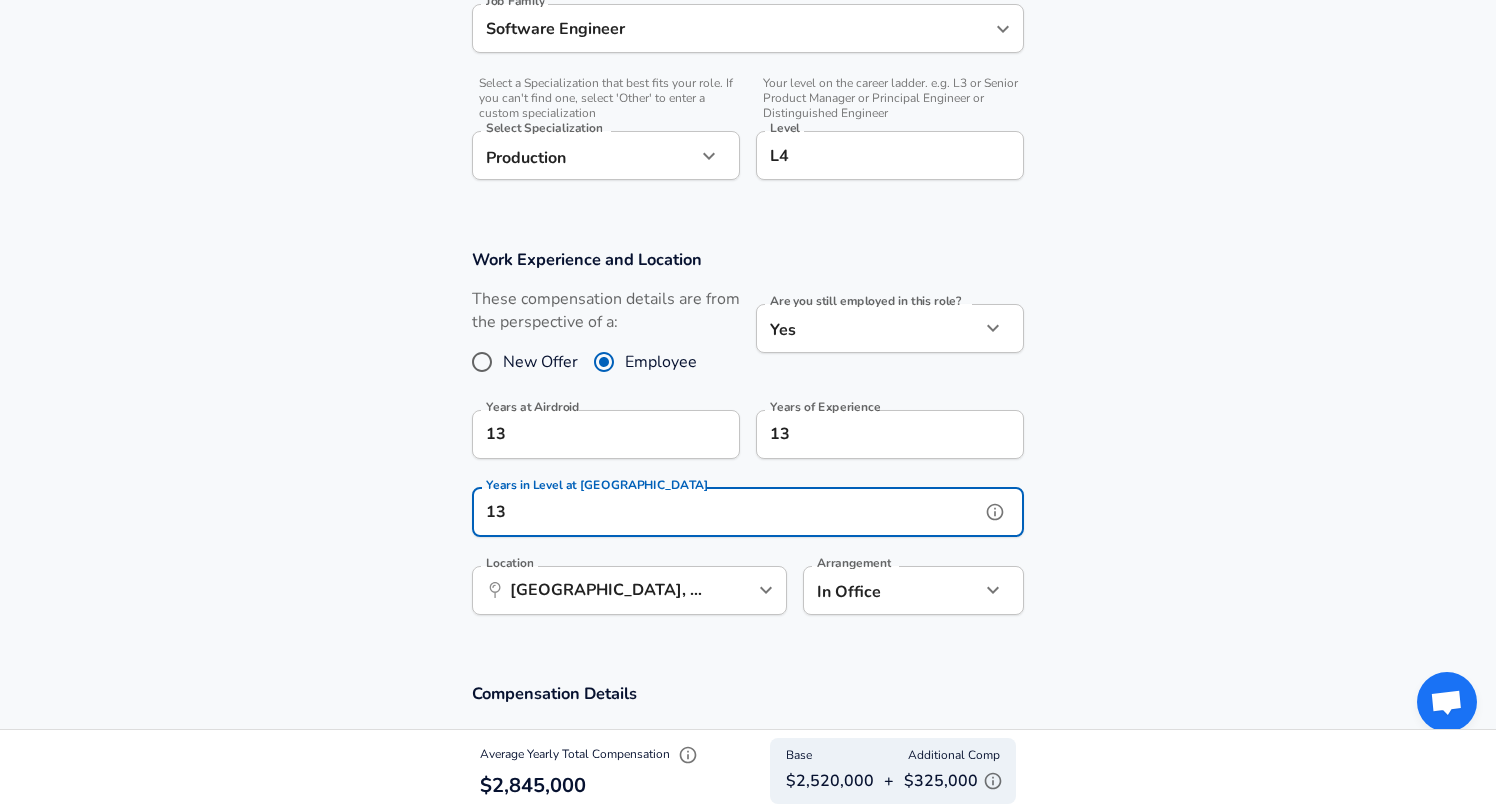 type on "13" 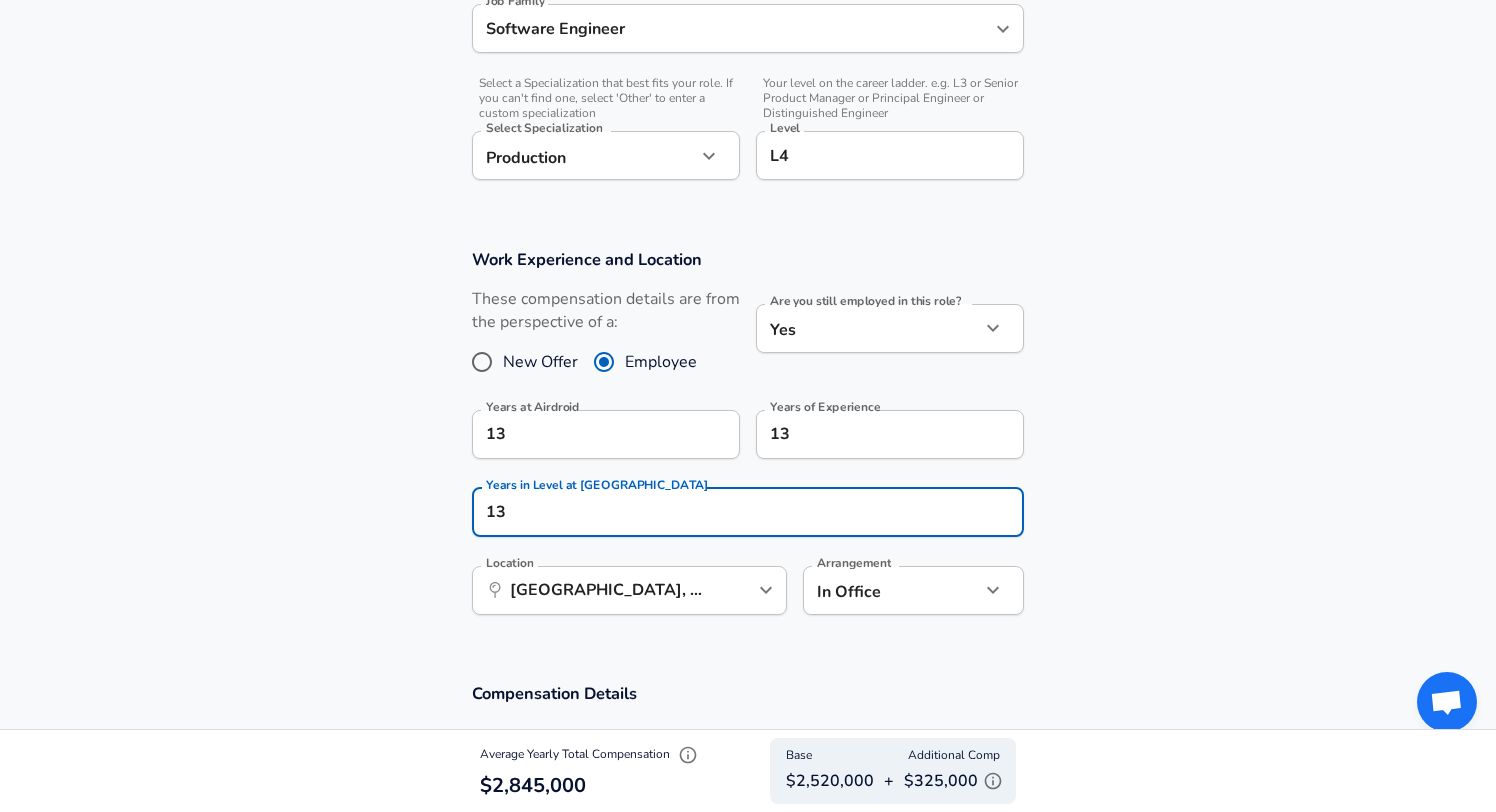 click on "Work Experience and Location These compensation details are from the perspective of a: New Offer Employee Are you still employed in this role? Yes yes Are you still employed in this role? Years at Airdroid 13 Years at Airdroid Years of Experience 13 Years of Experience Years in Level at Airdroid 13 Years in Level at Airdroid Location ​ [GEOGRAPHIC_DATA], [GEOGRAPHIC_DATA], [GEOGRAPHIC_DATA] Location Arrangement In Office office Arrangement" at bounding box center (748, 442) 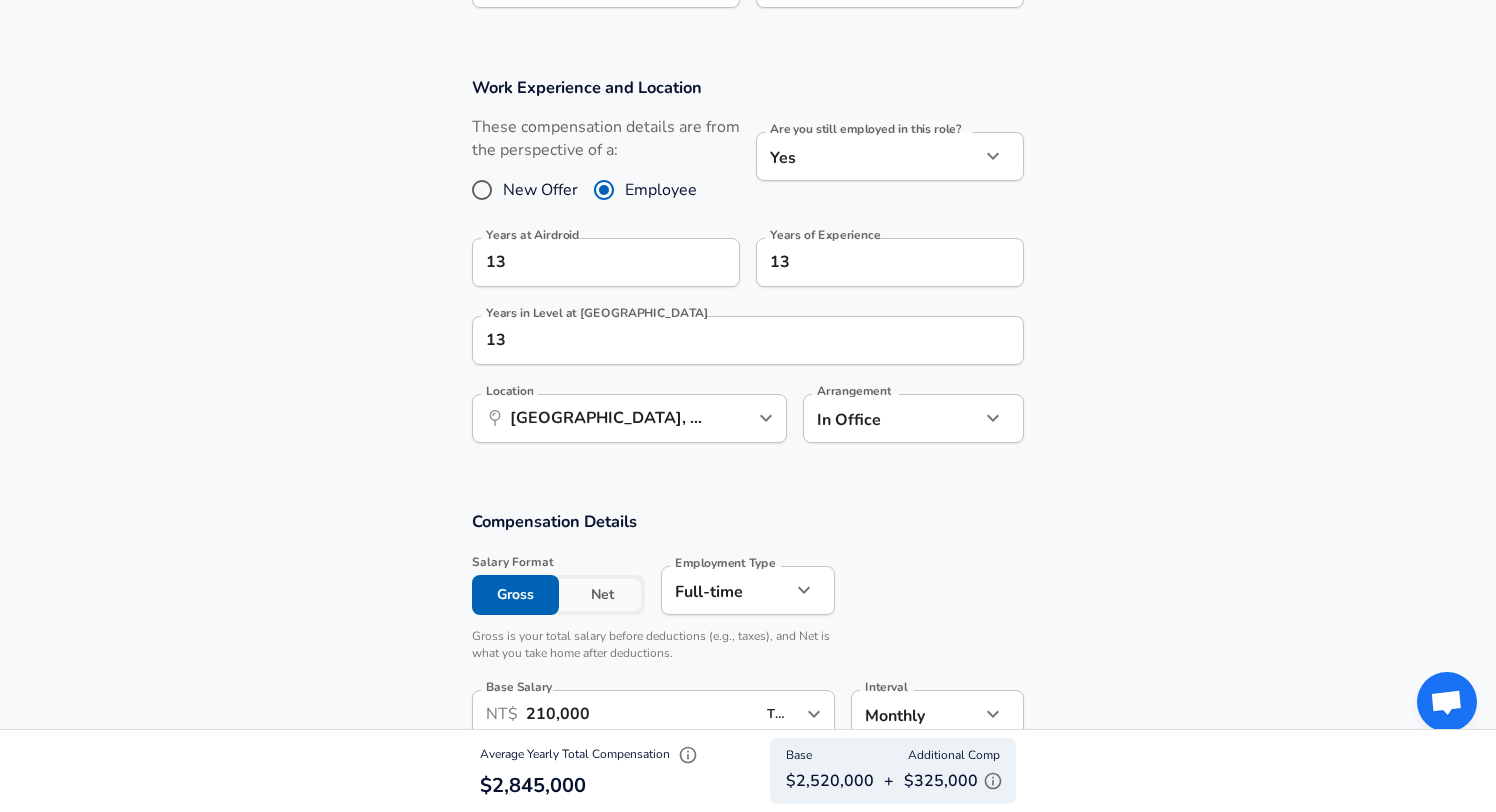 scroll, scrollTop: 967, scrollLeft: 0, axis: vertical 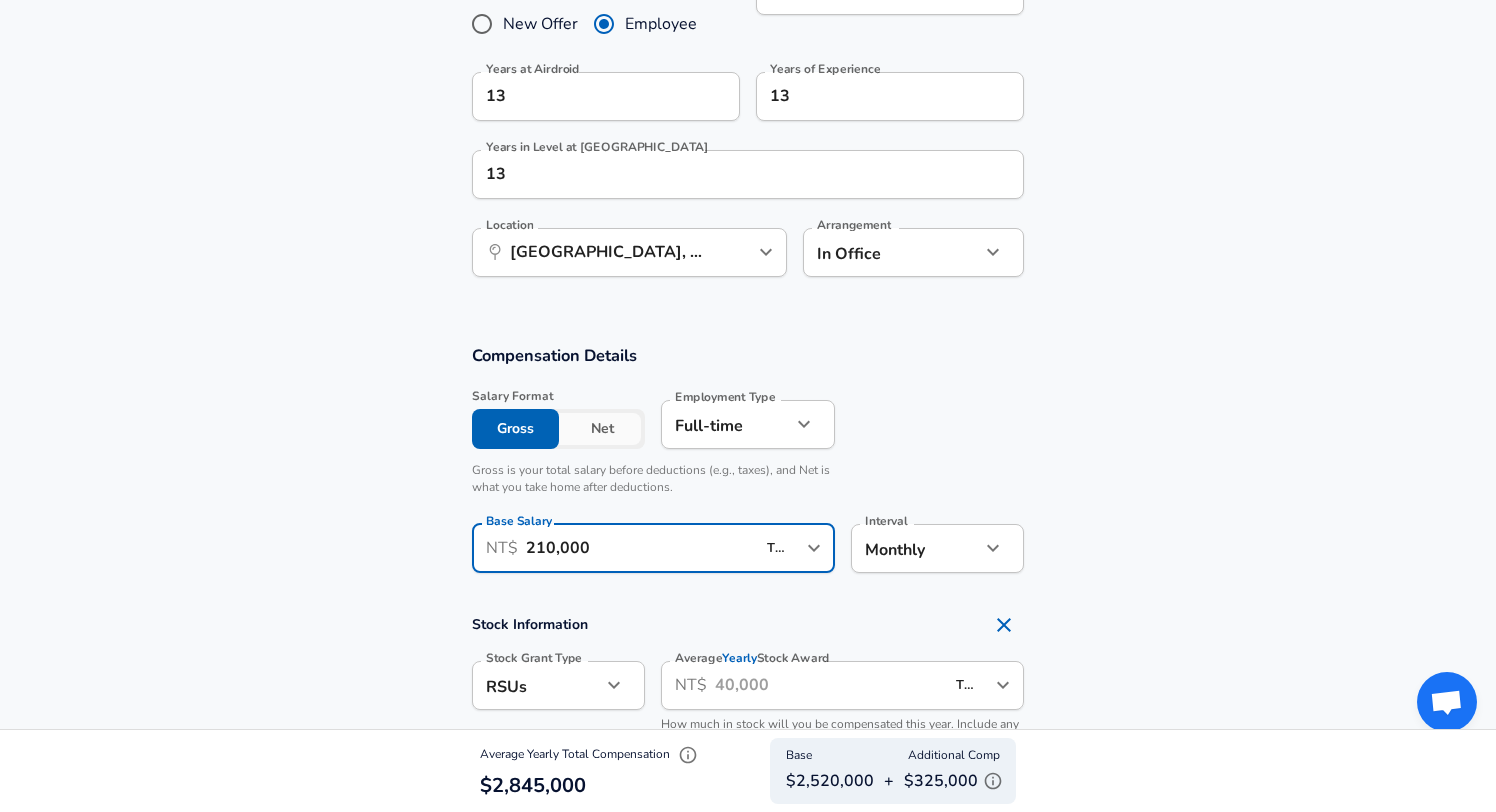 drag, startPoint x: 624, startPoint y: 554, endPoint x: 359, endPoint y: 500, distance: 270.44592 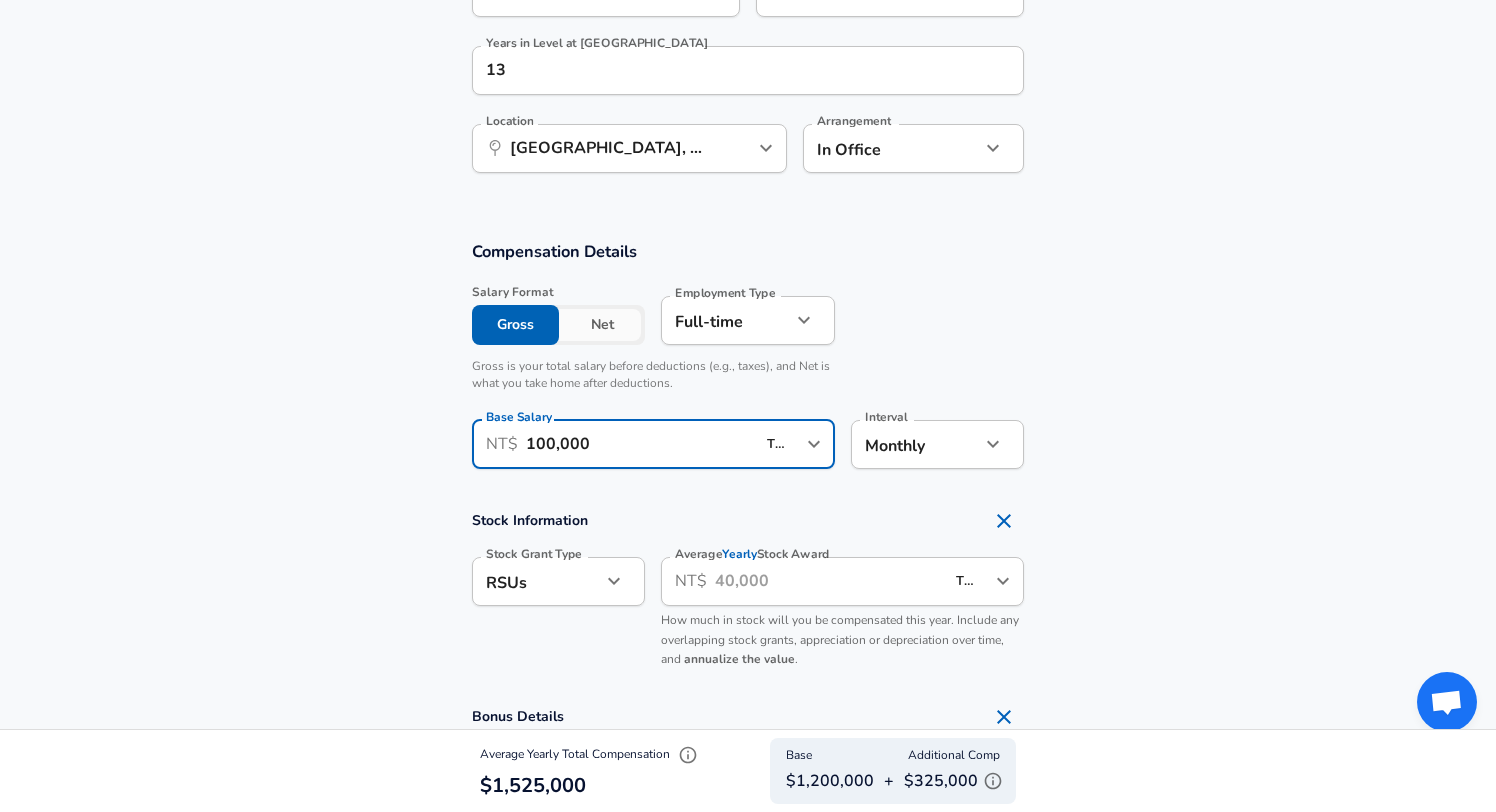 scroll, scrollTop: 1081, scrollLeft: 0, axis: vertical 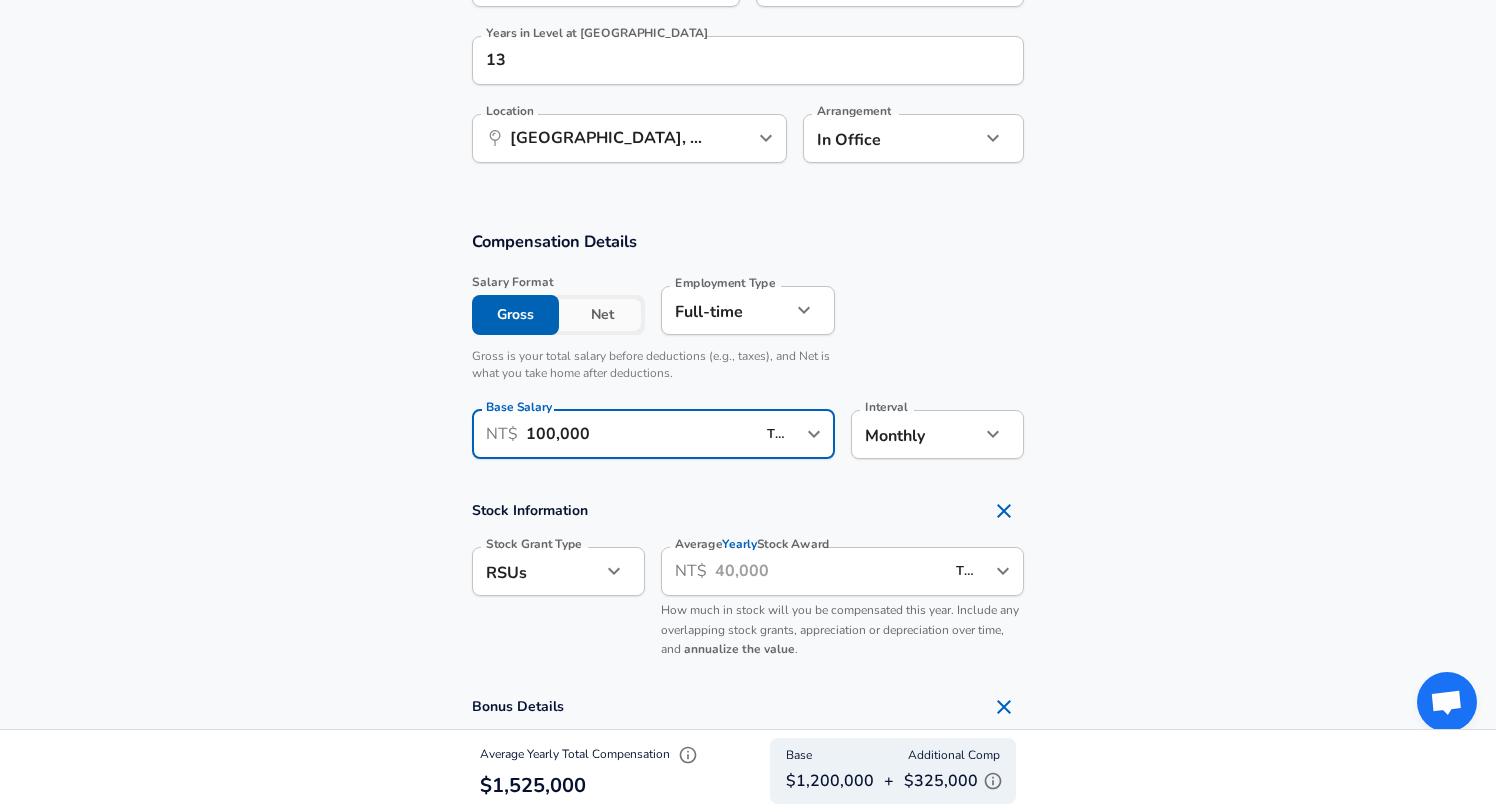 type on "100,000" 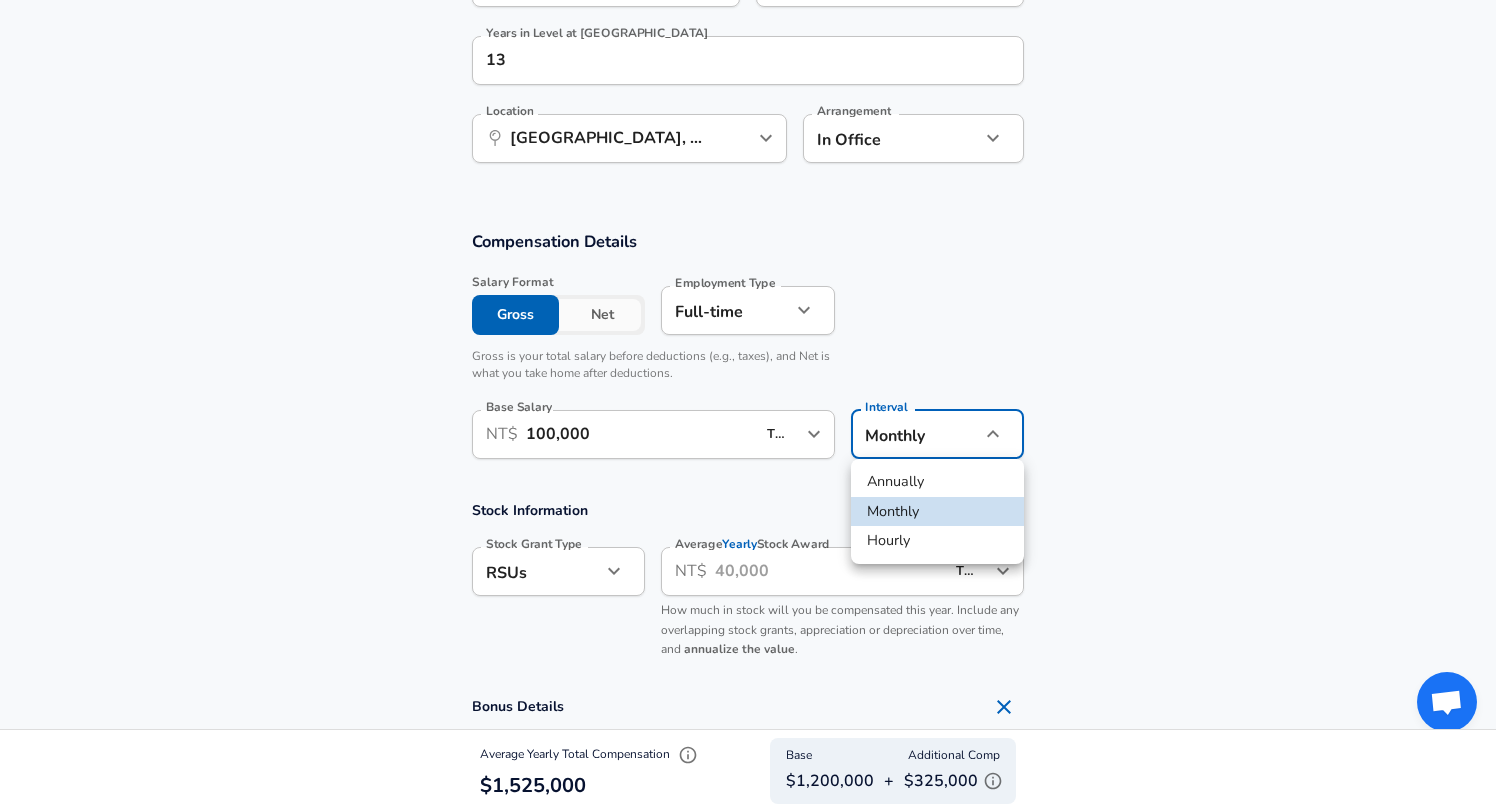 click at bounding box center (748, 406) 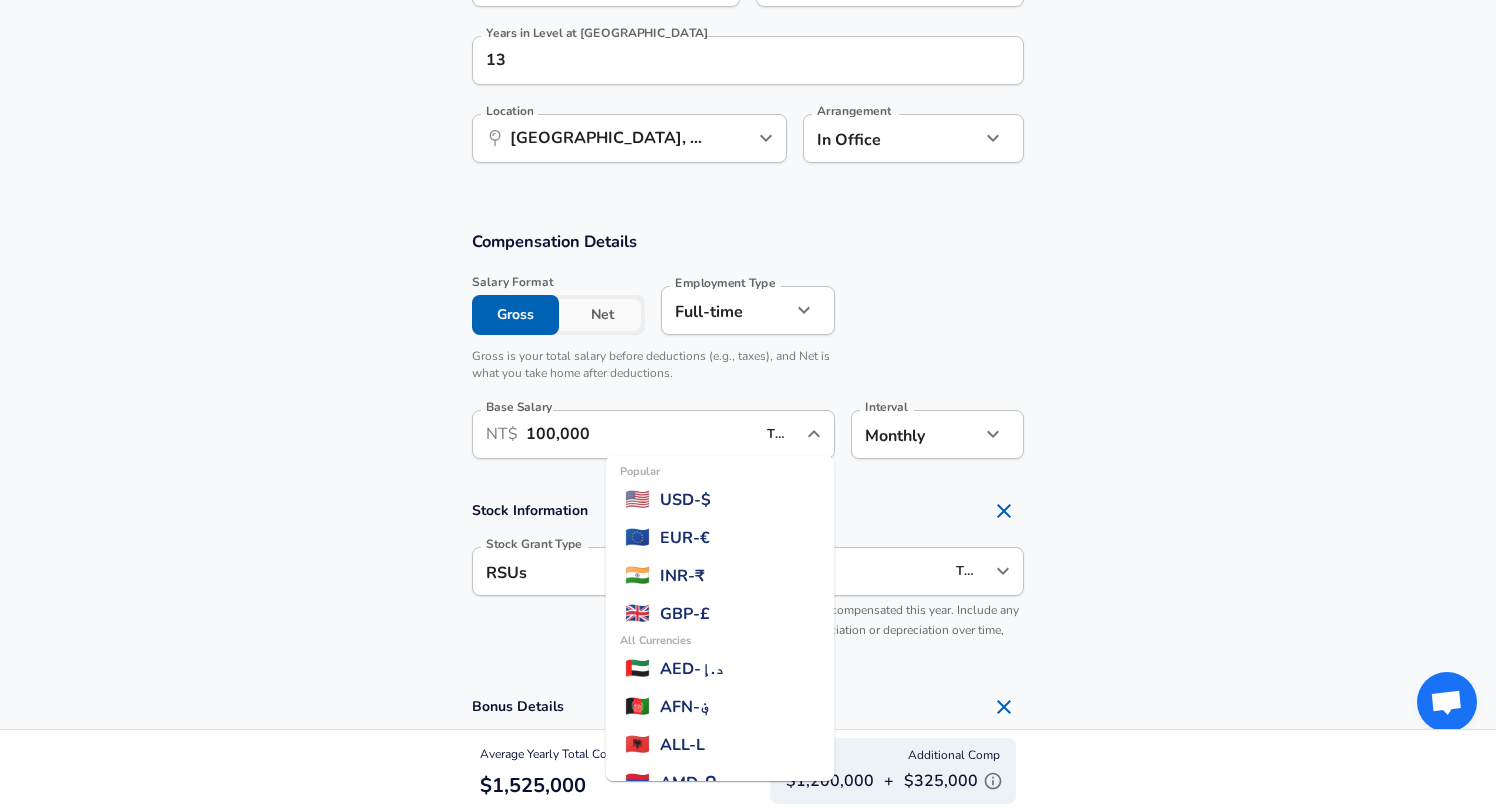 click on "TWD" at bounding box center [781, 434] 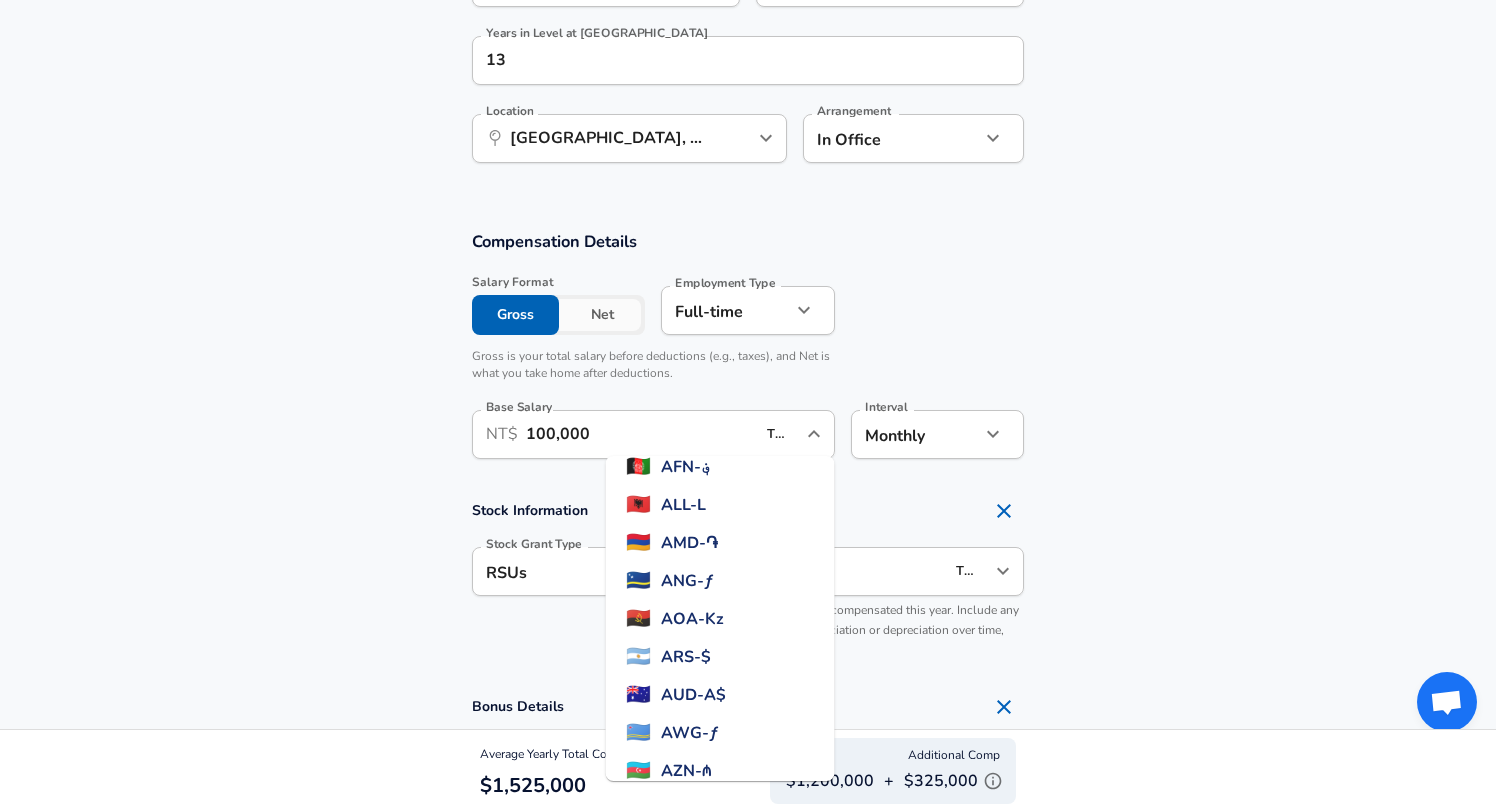 scroll, scrollTop: 52, scrollLeft: 0, axis: vertical 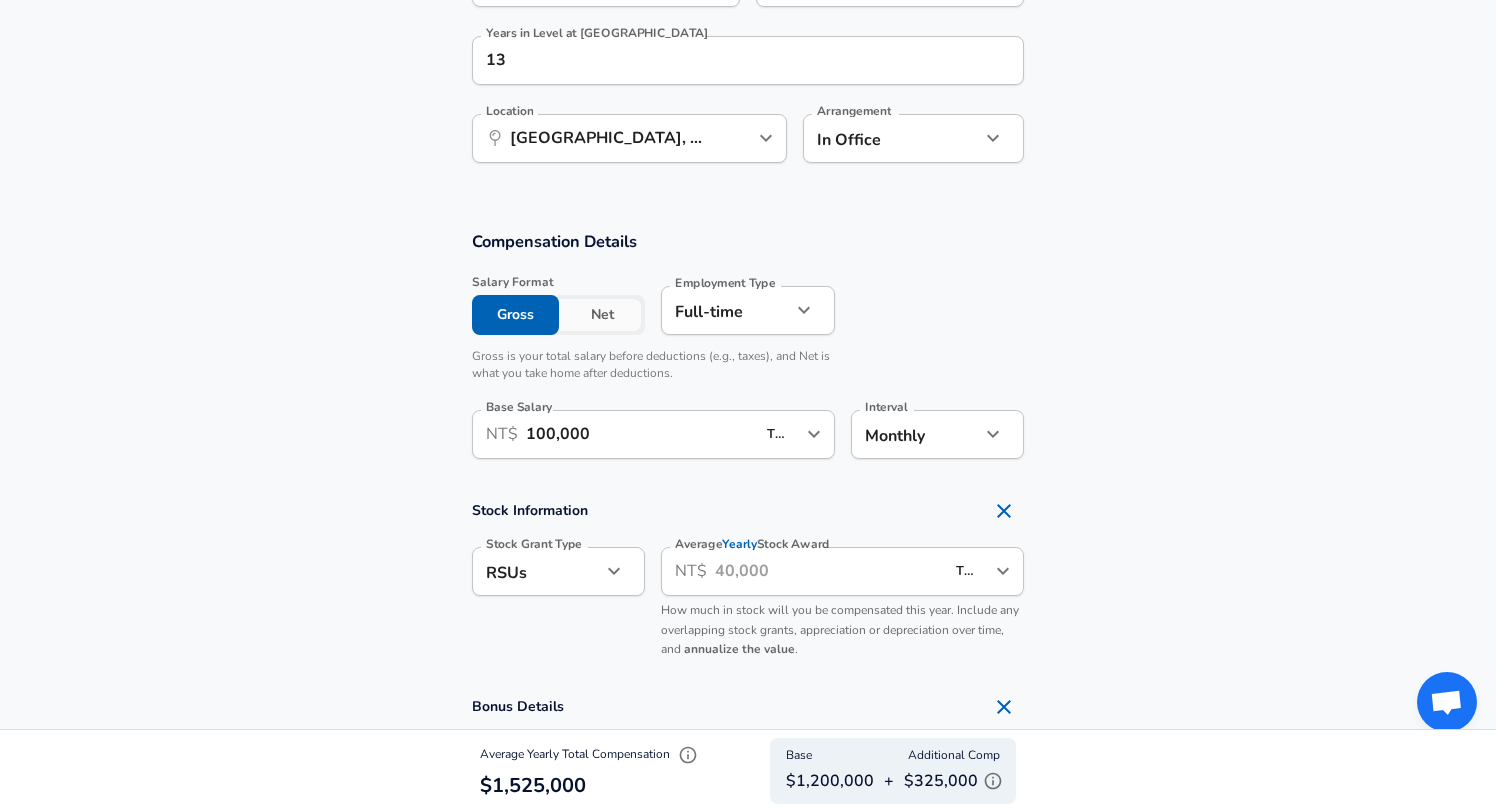 click on "Compensation Details Salary Format Gross   Net Employment Type [DEMOGRAPHIC_DATA] full_time Employment Type Gross is your total salary before deductions (e.g., taxes), and Net is what you take home after deductions. Base Salary ​ NT$ 100,000 TWD ​ Base Salary Interval Monthly monthly Interval" at bounding box center (748, 351) 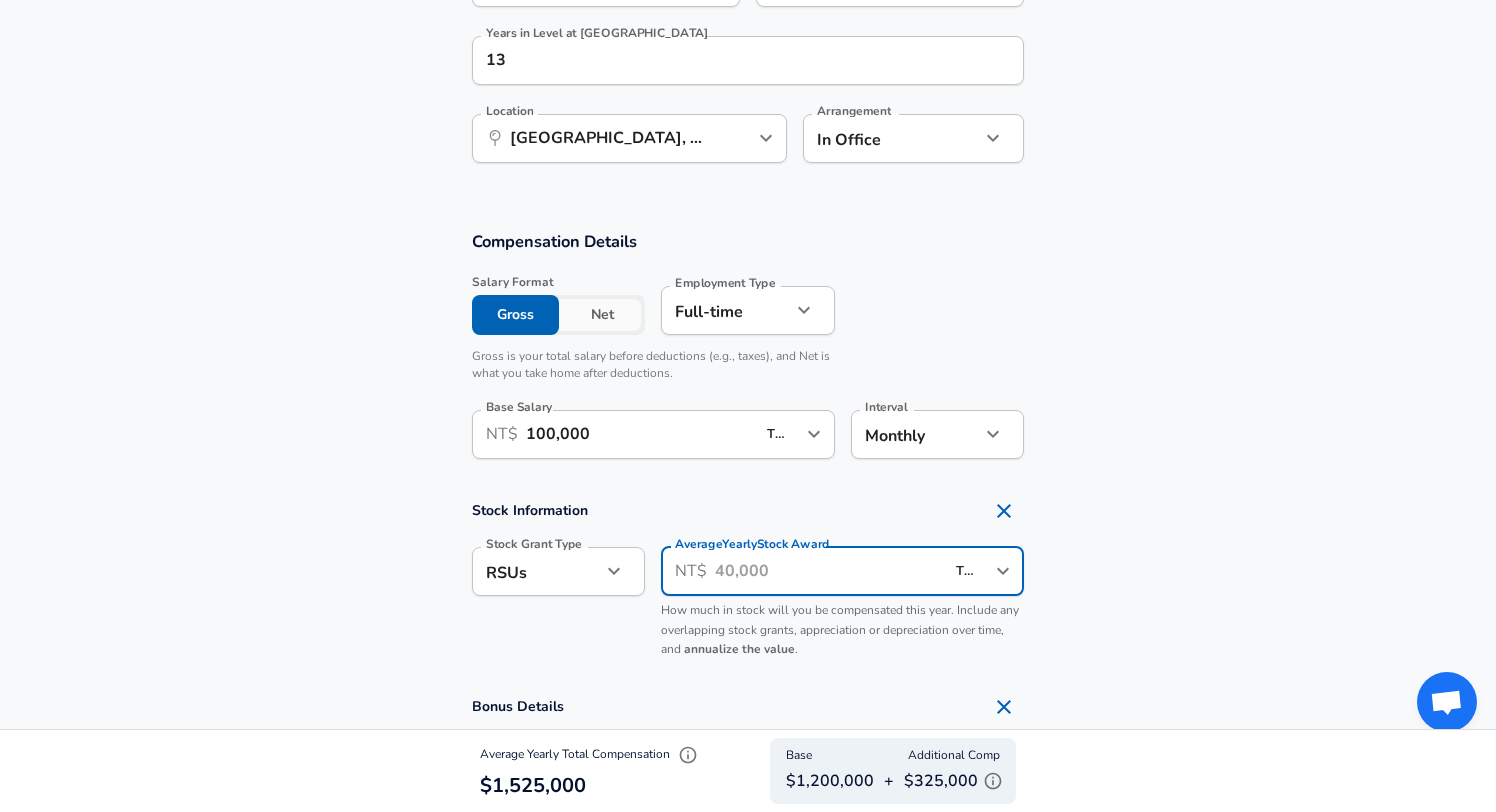 click on "Average  Yearly  Stock Award" at bounding box center (829, 571) 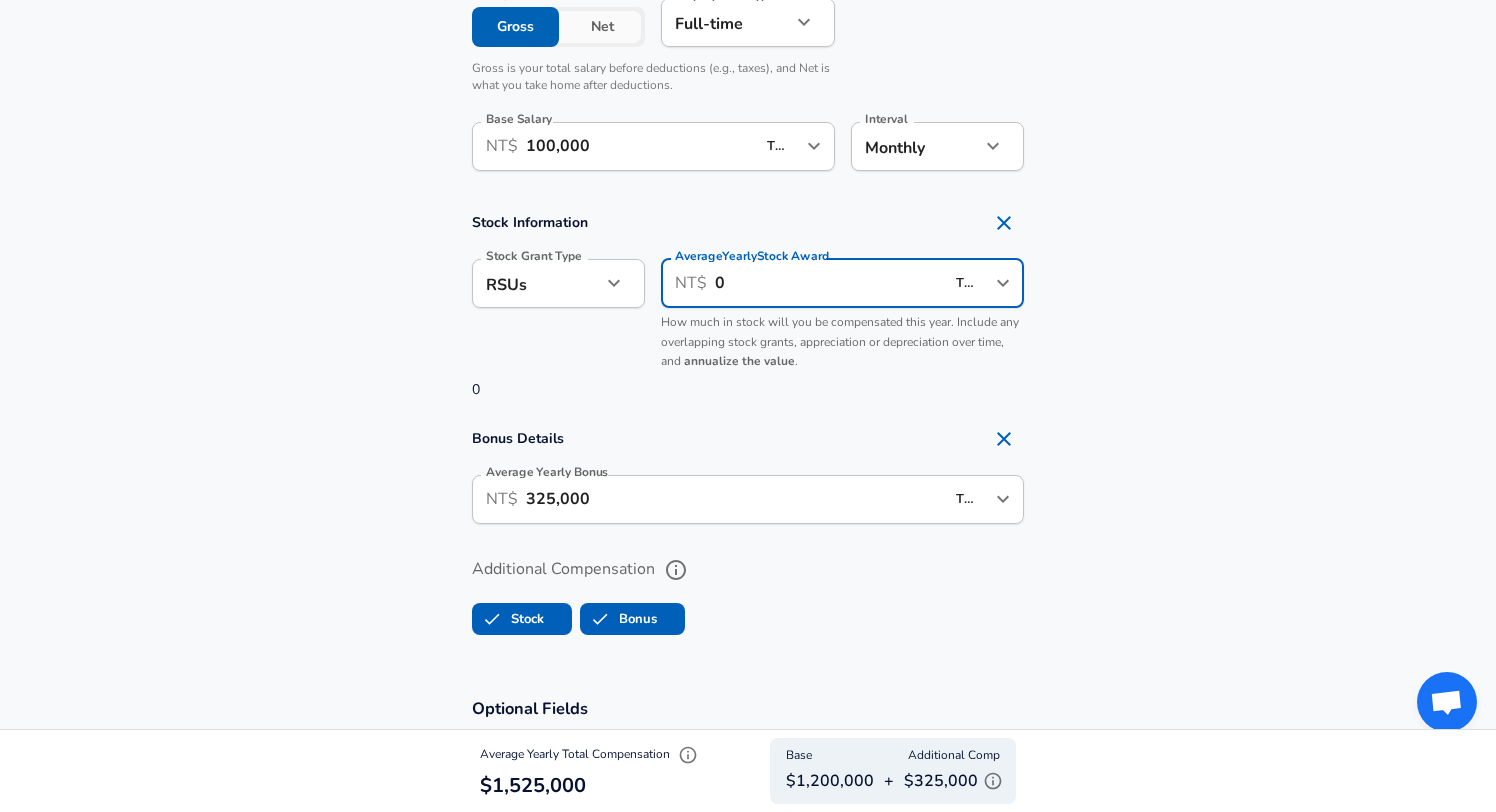 scroll, scrollTop: 1415, scrollLeft: 0, axis: vertical 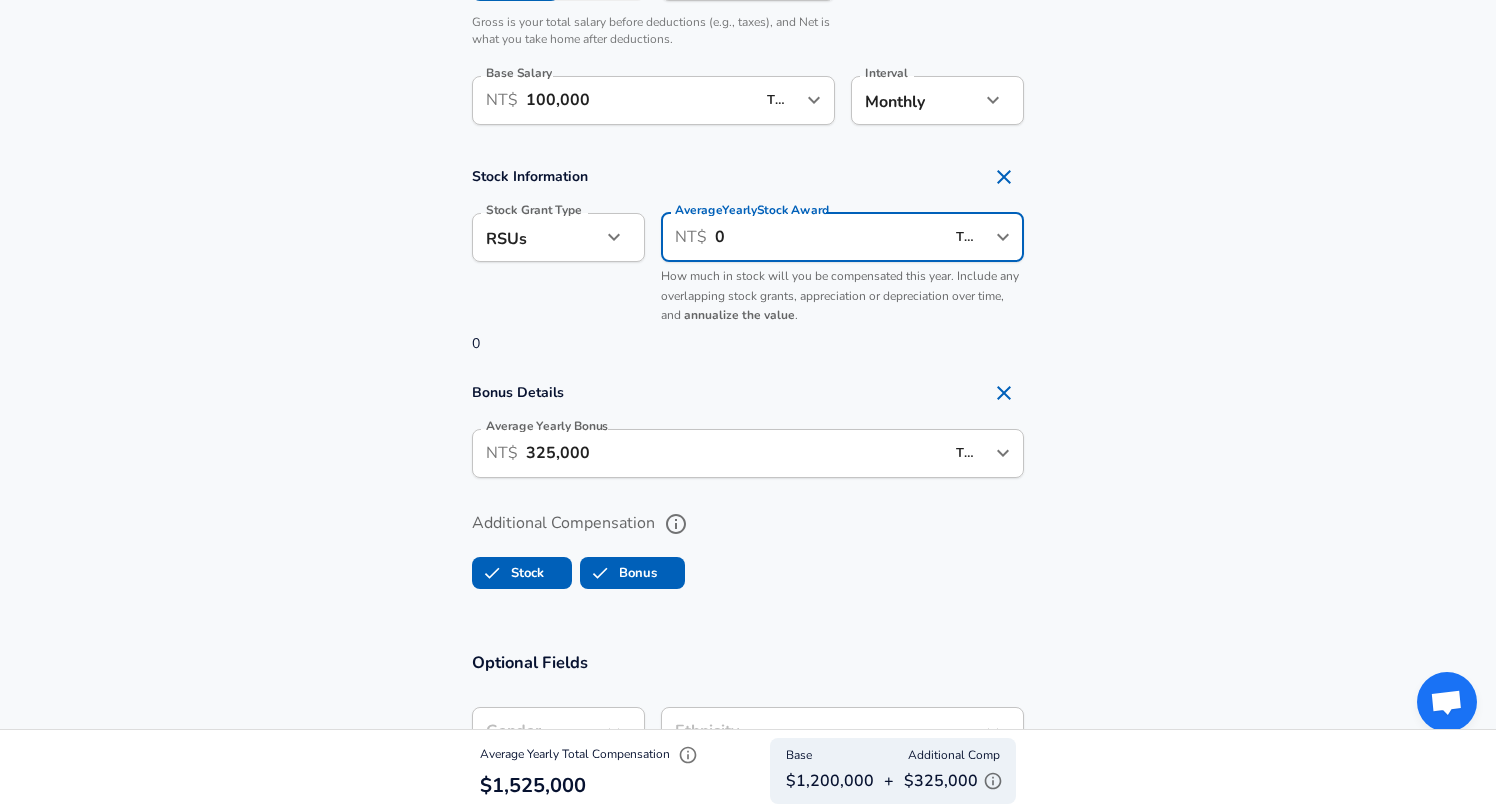 type on "0" 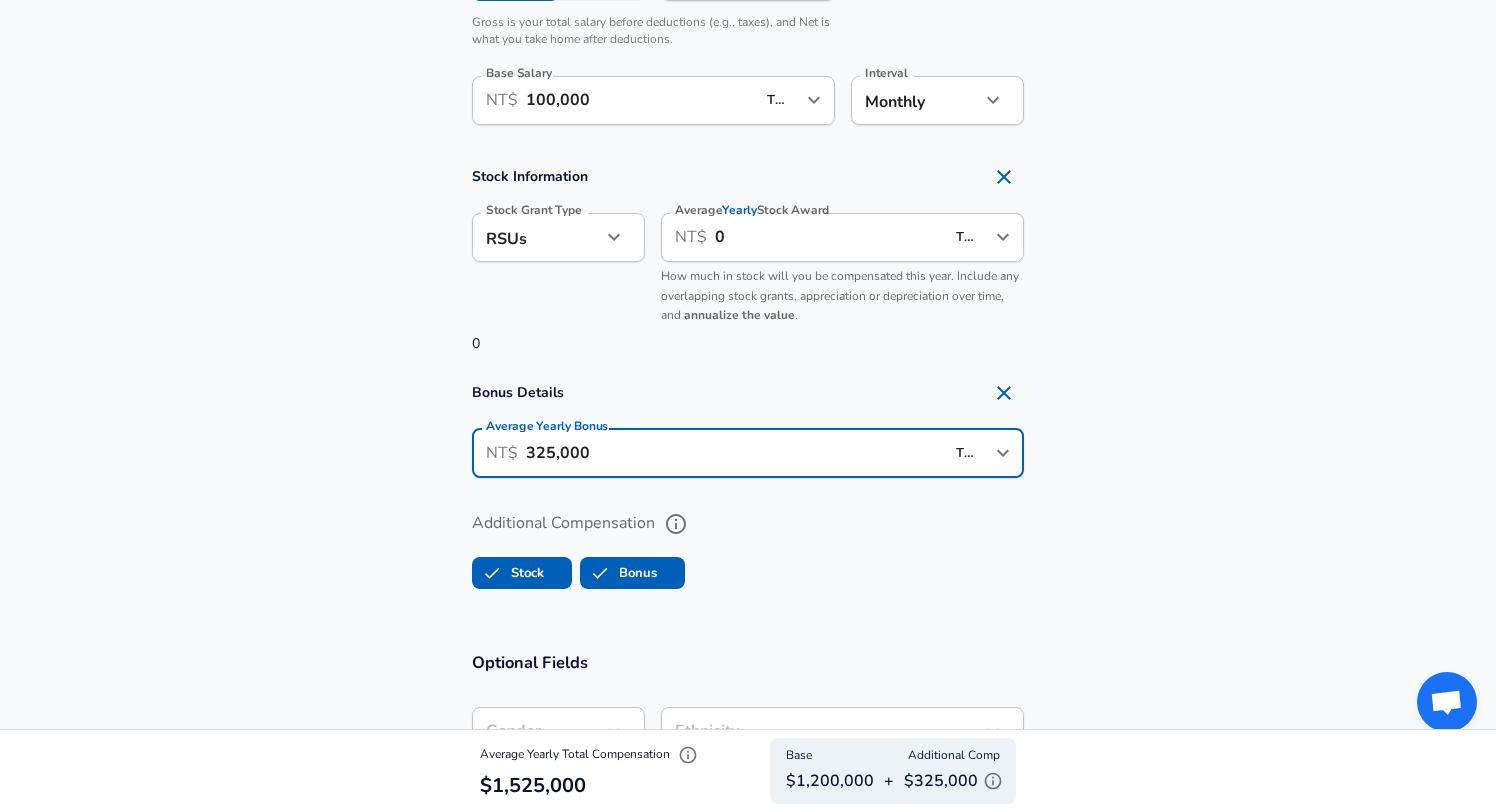 scroll, scrollTop: 0, scrollLeft: 0, axis: both 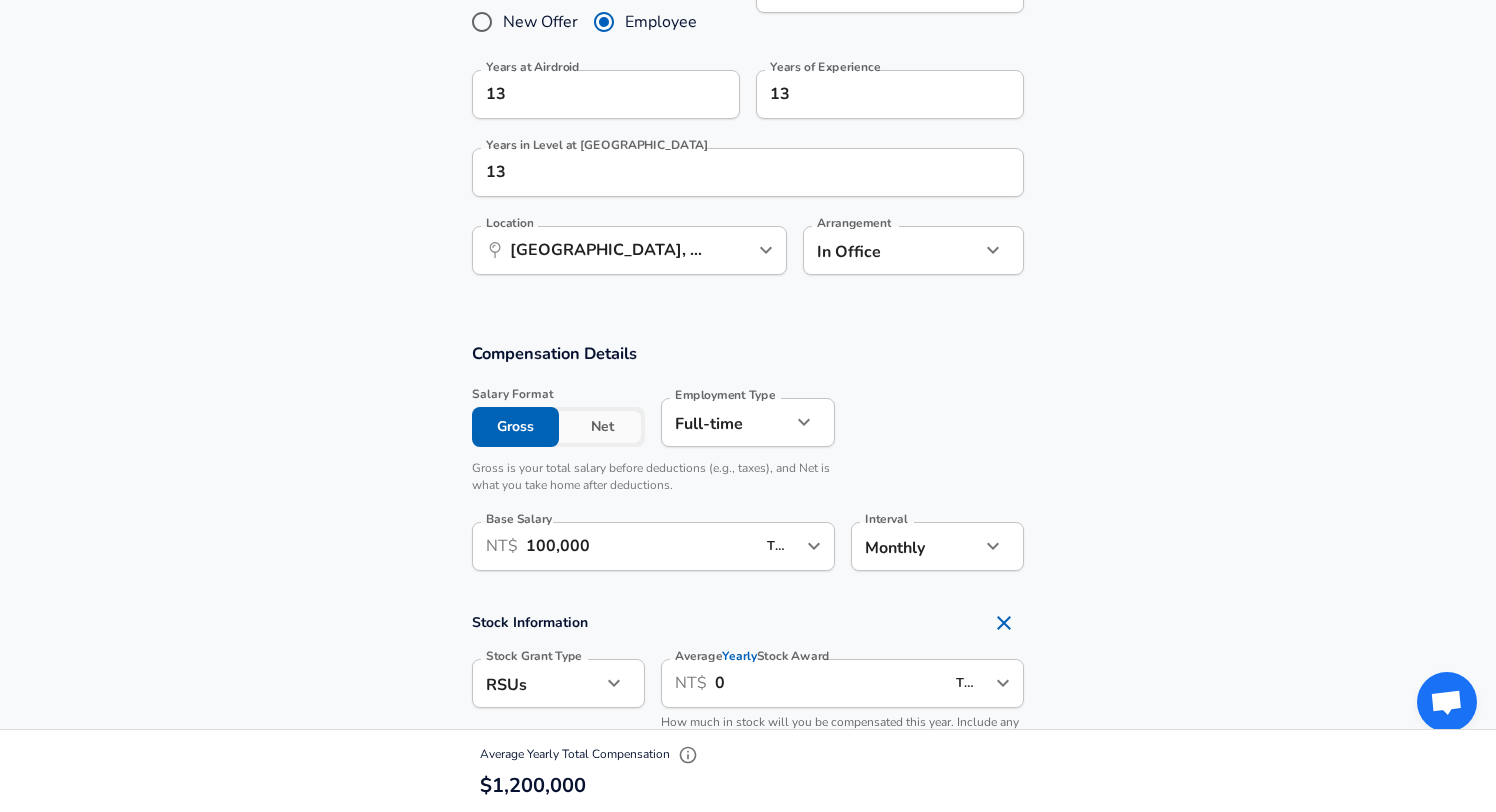 type on "0" 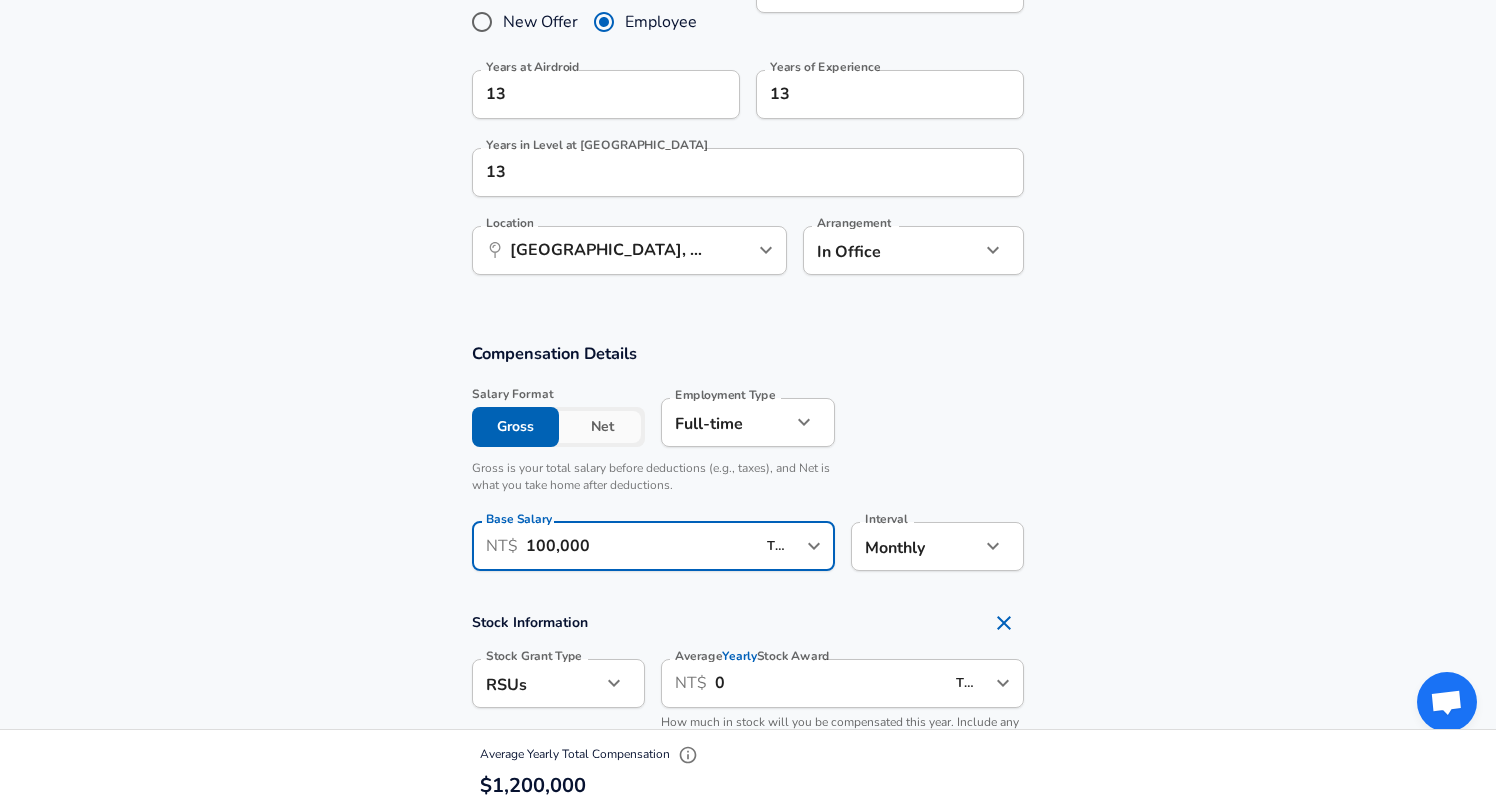 click on "100,000" at bounding box center (640, 546) 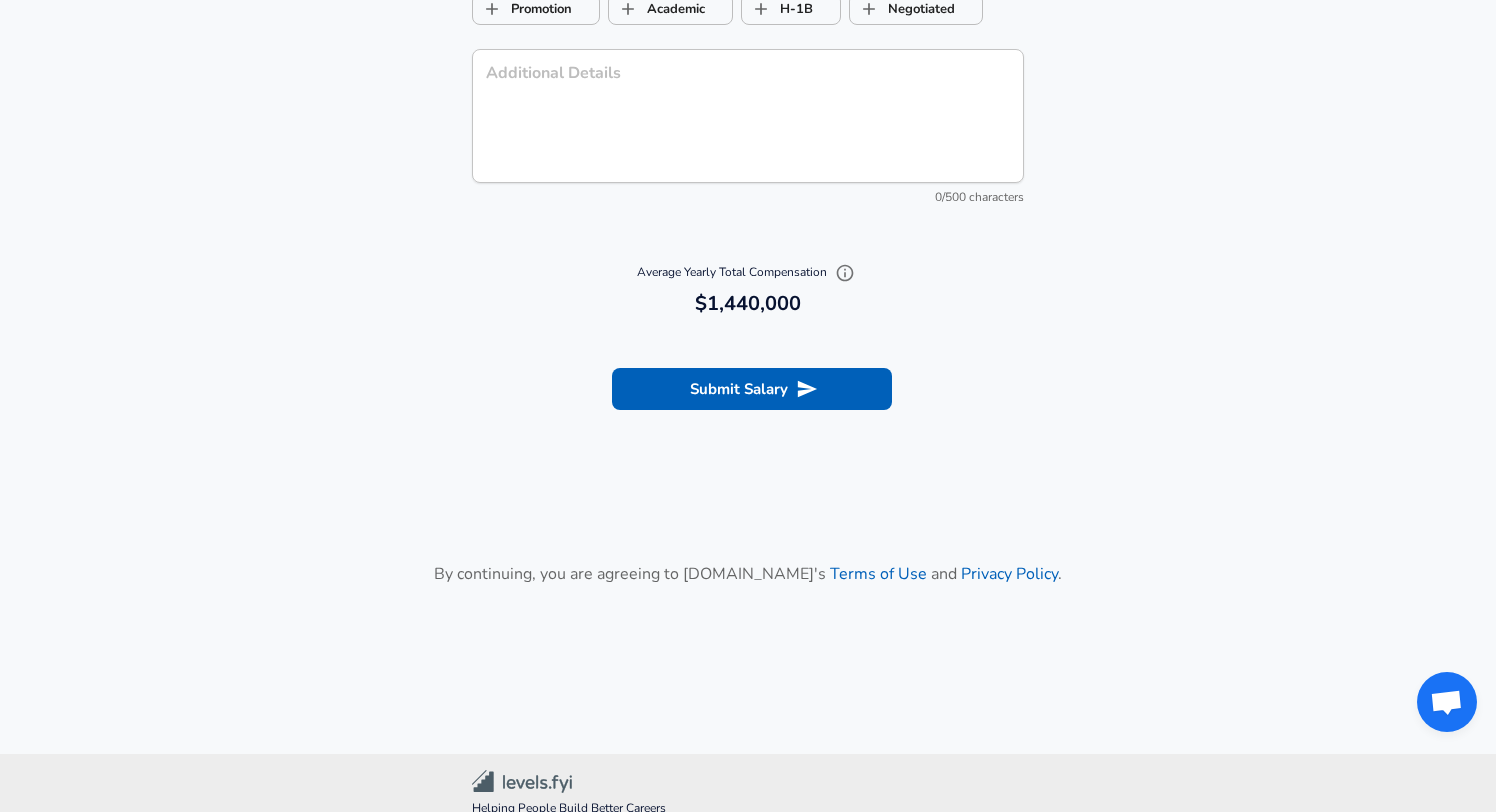 scroll, scrollTop: 2384, scrollLeft: 0, axis: vertical 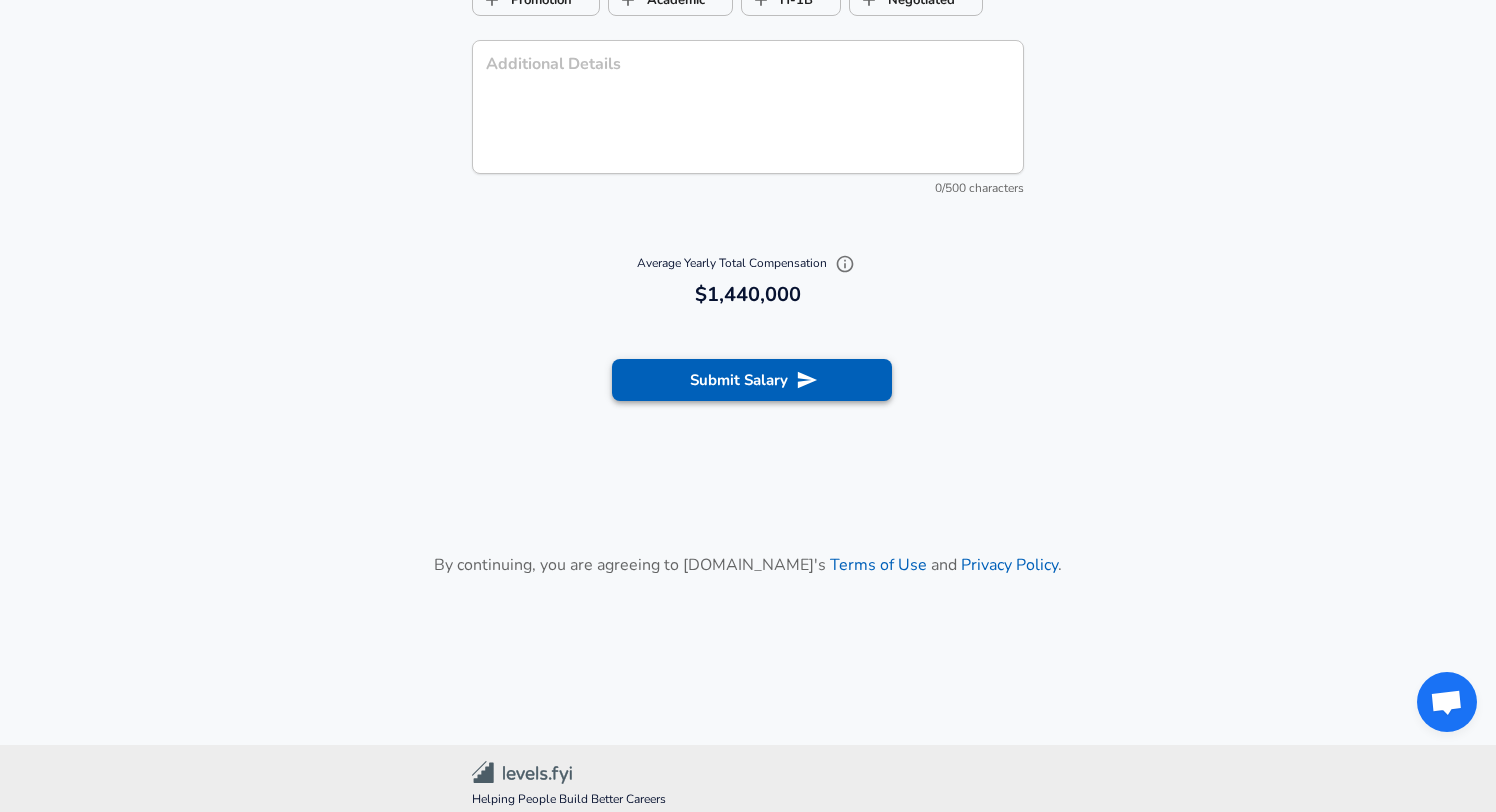 type on "120,000" 